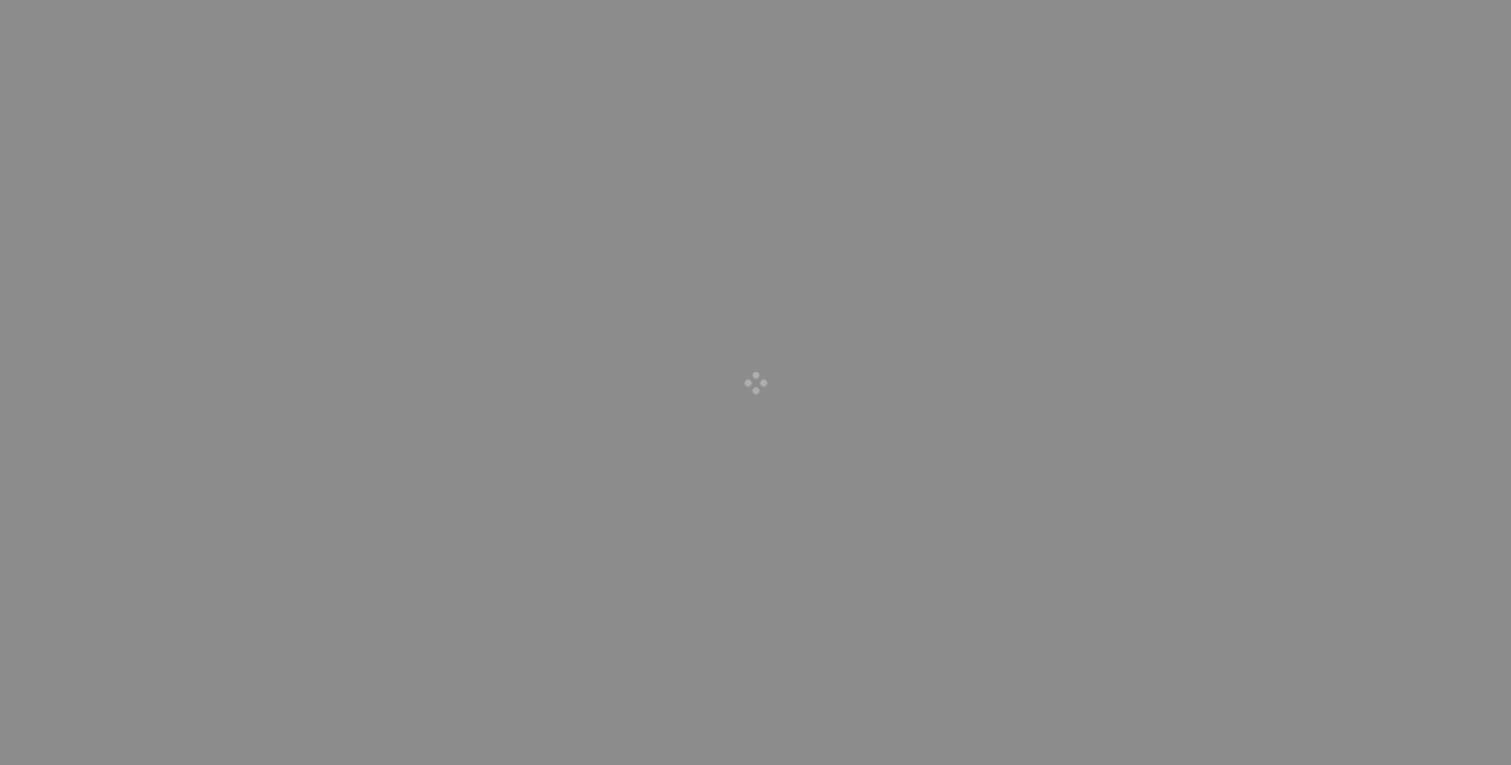 scroll, scrollTop: 0, scrollLeft: 0, axis: both 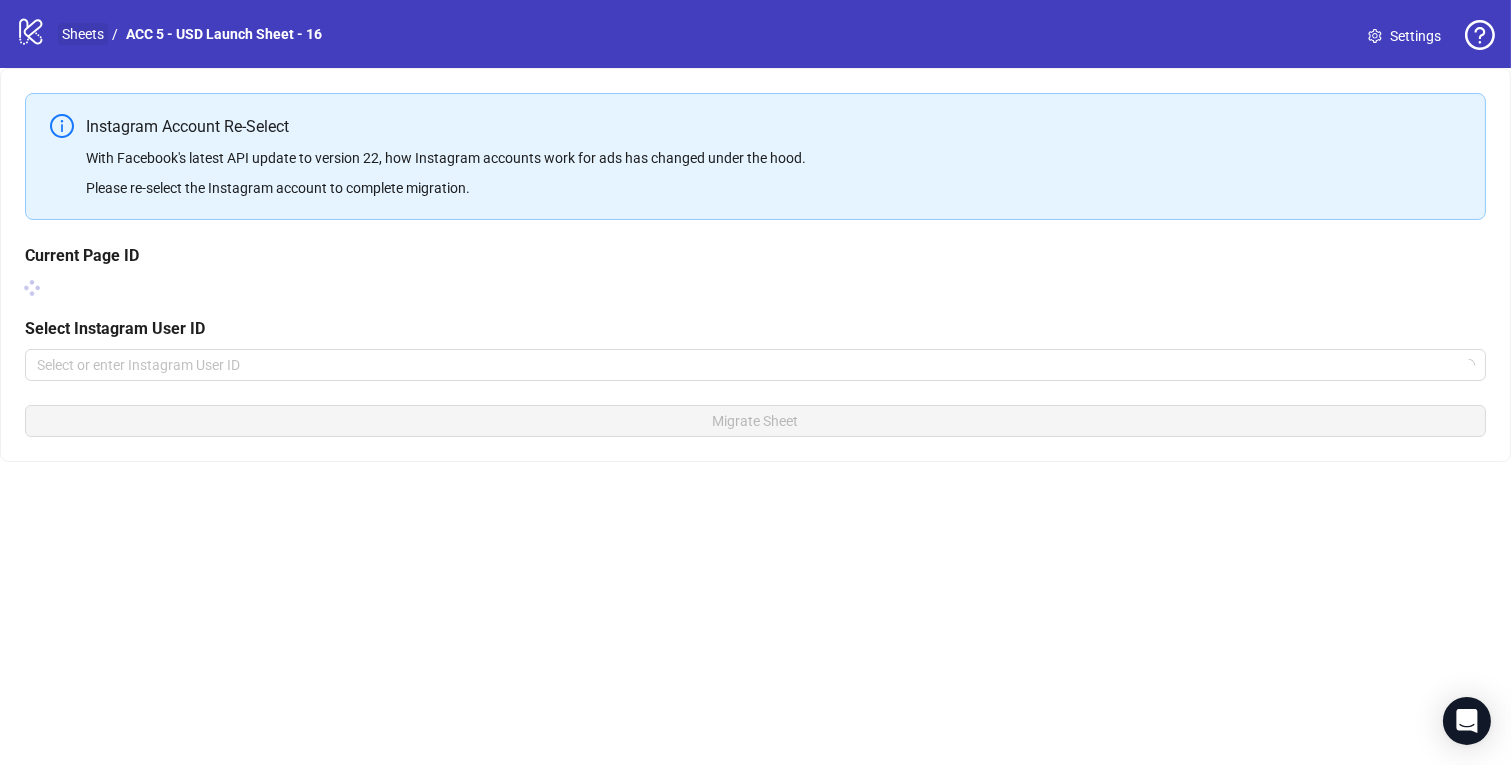 click on "Sheets" at bounding box center [83, 34] 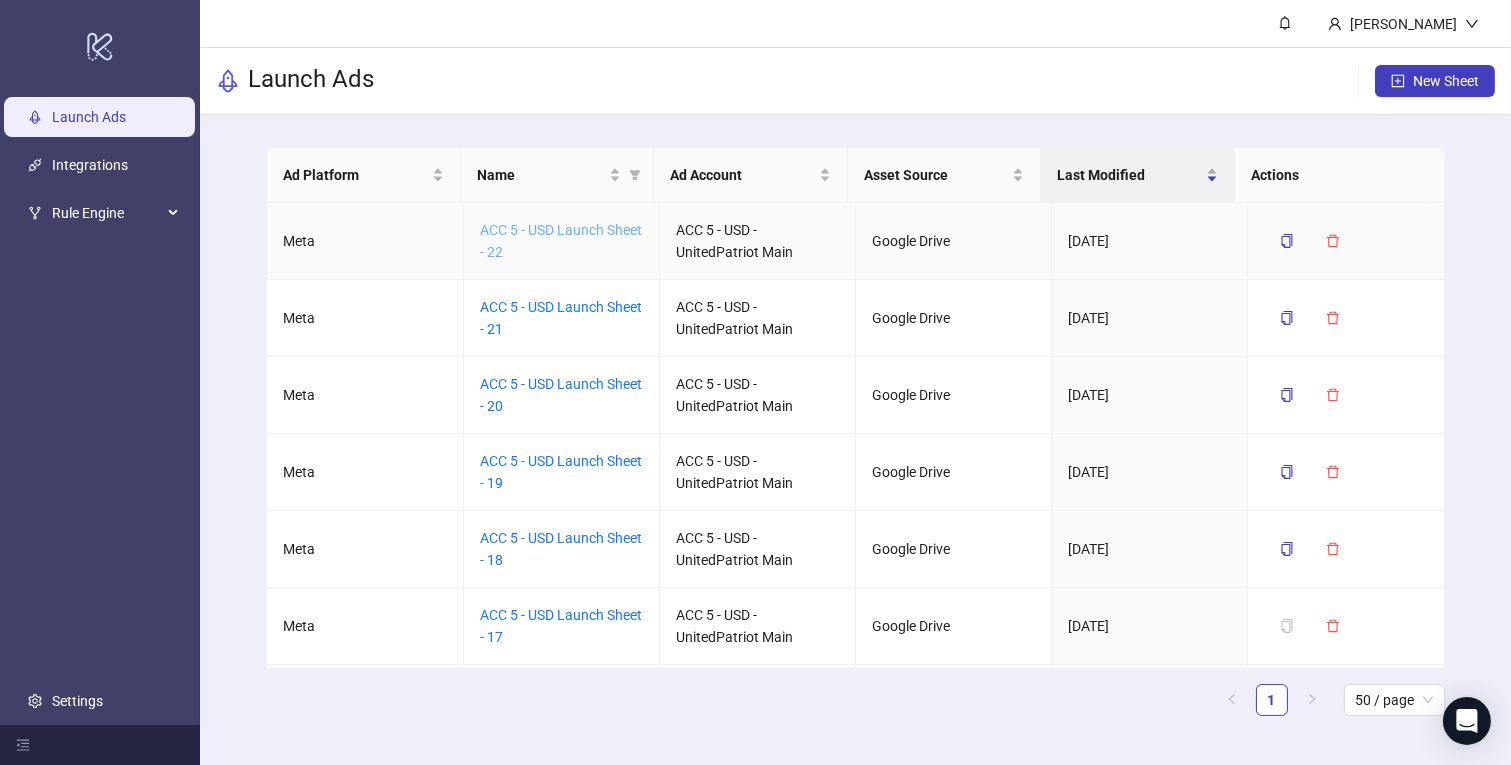 click on "ACC 5 - USD Launch Sheet - 22" at bounding box center [561, 241] 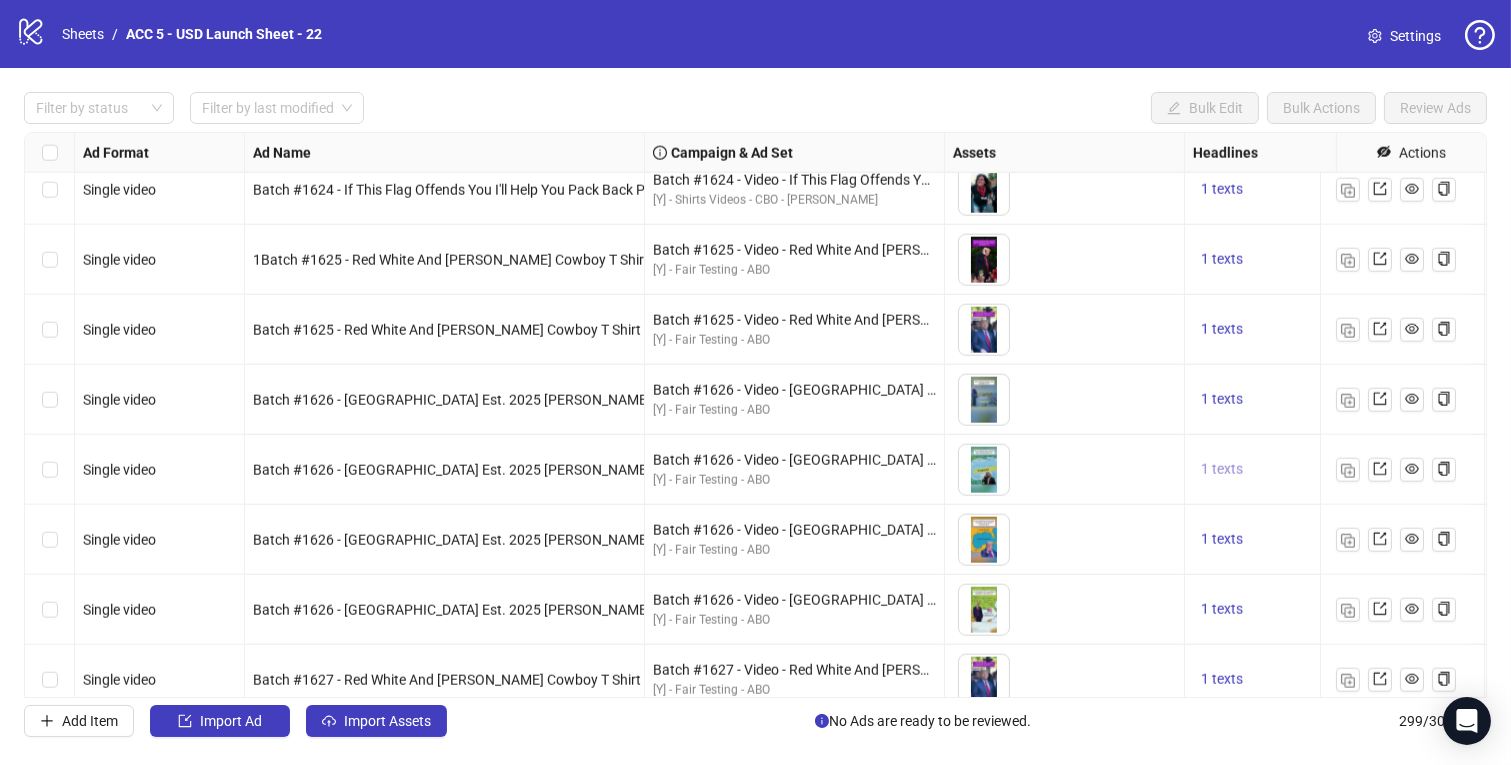scroll, scrollTop: 17955, scrollLeft: 0, axis: vertical 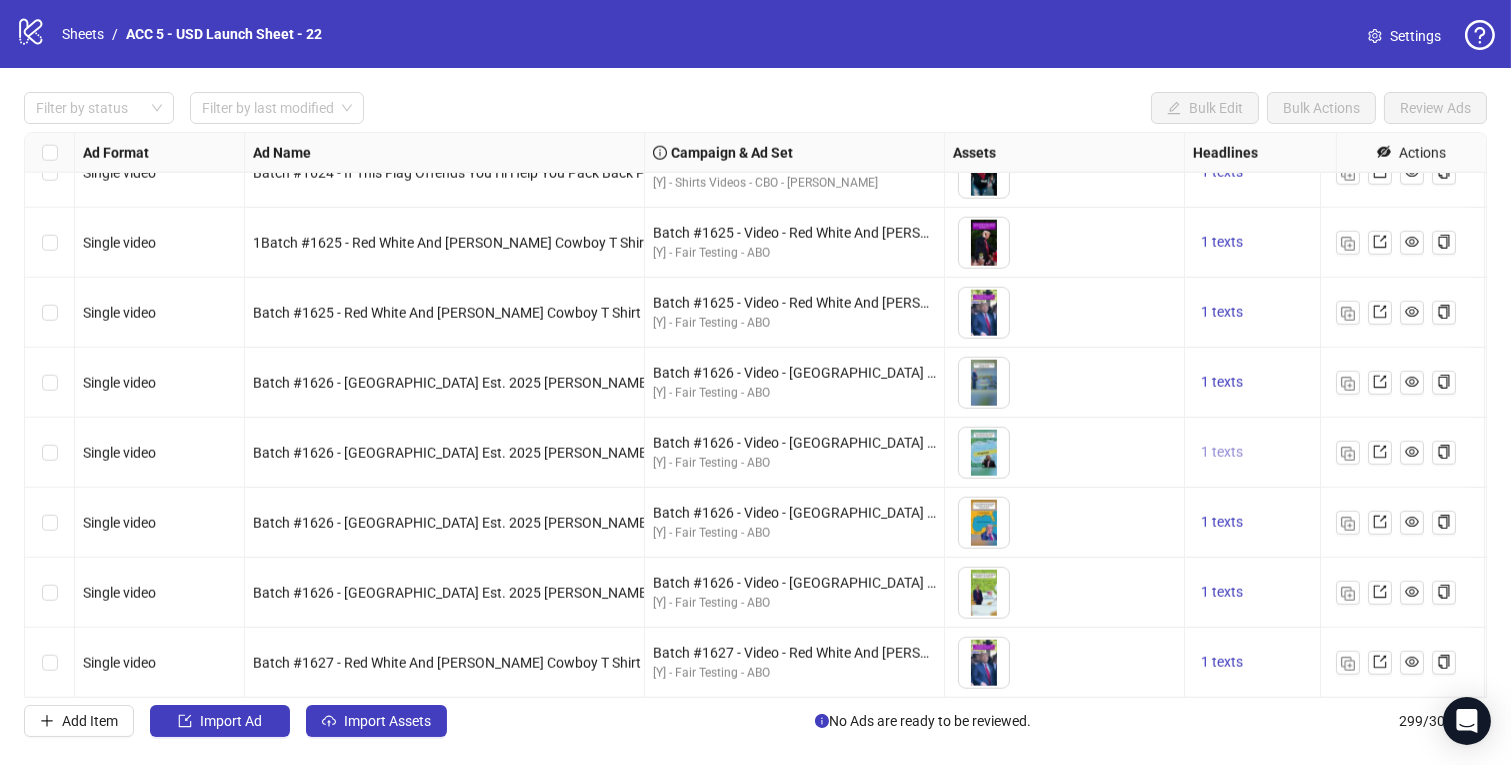 click on "1 texts" at bounding box center [1222, 452] 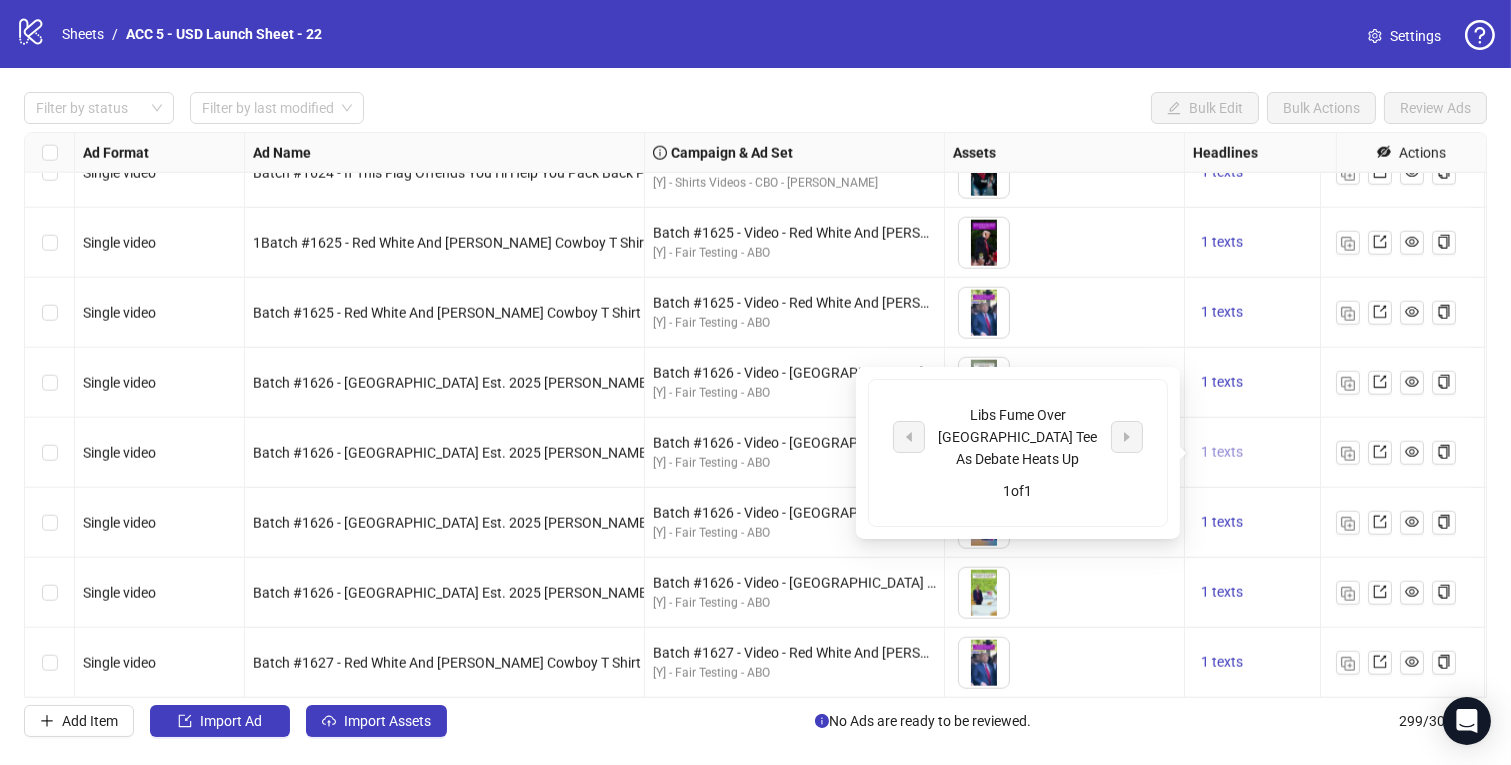 click on "1 texts" at bounding box center [1222, 452] 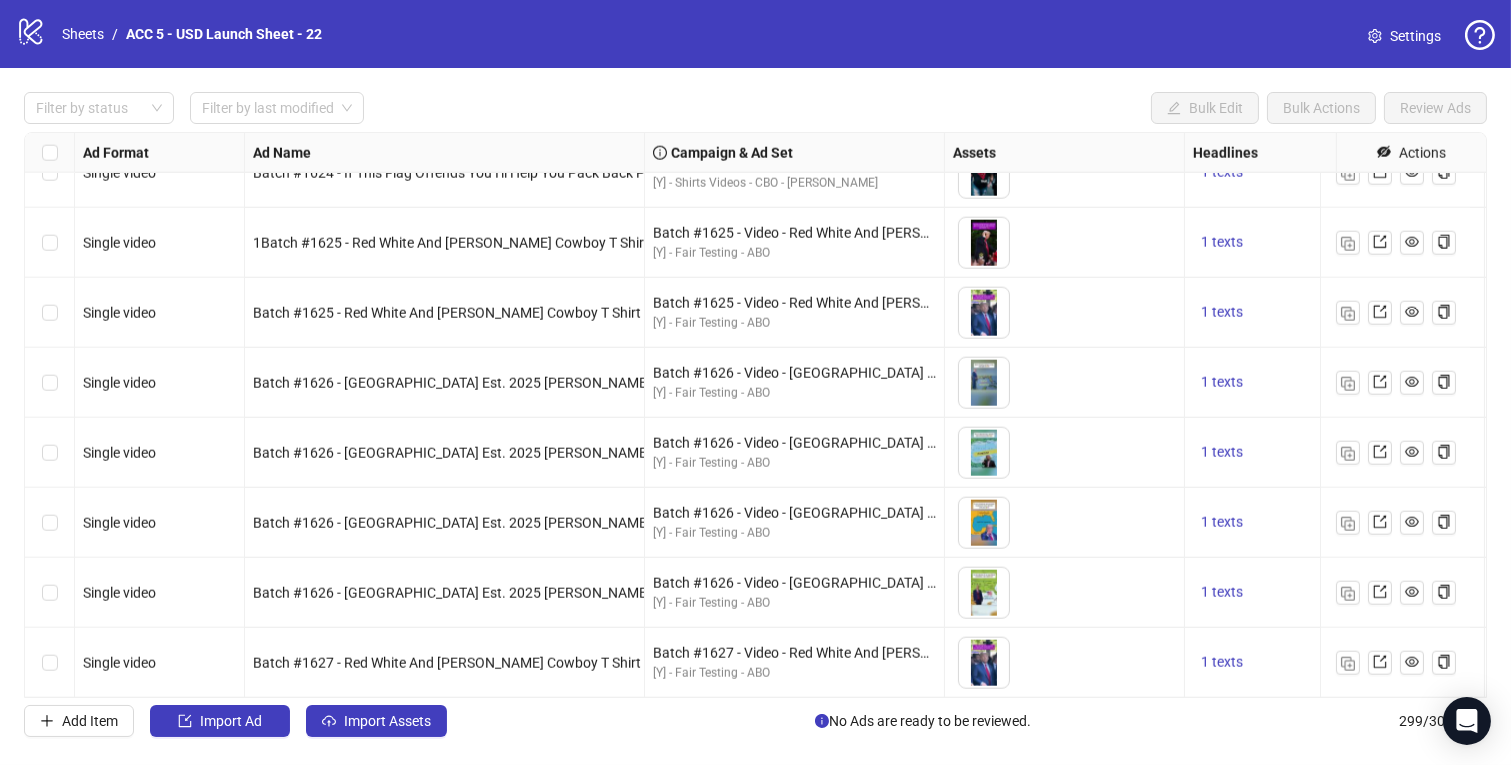scroll, scrollTop: 17976, scrollLeft: 0, axis: vertical 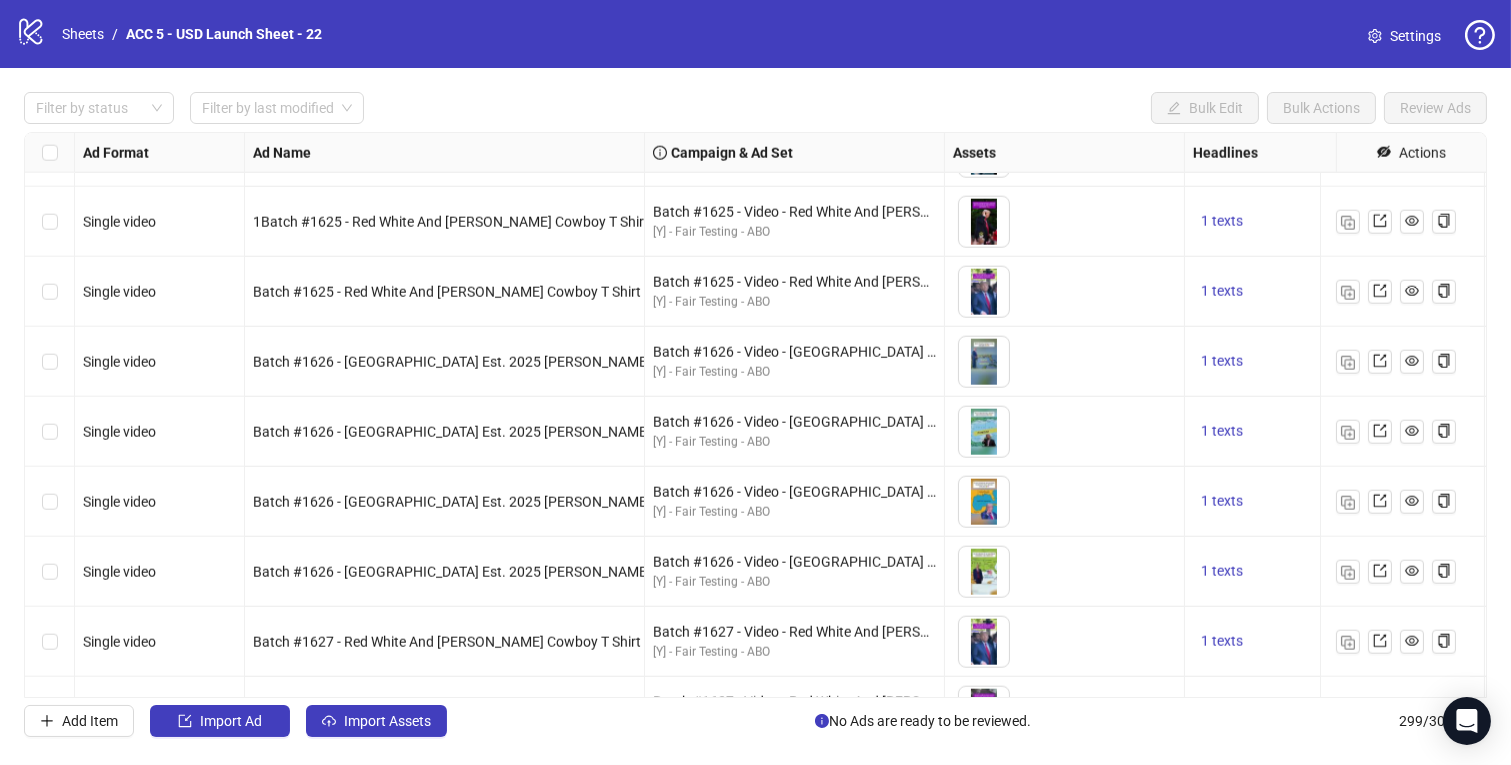 click on "1 texts" at bounding box center [1335, 292] 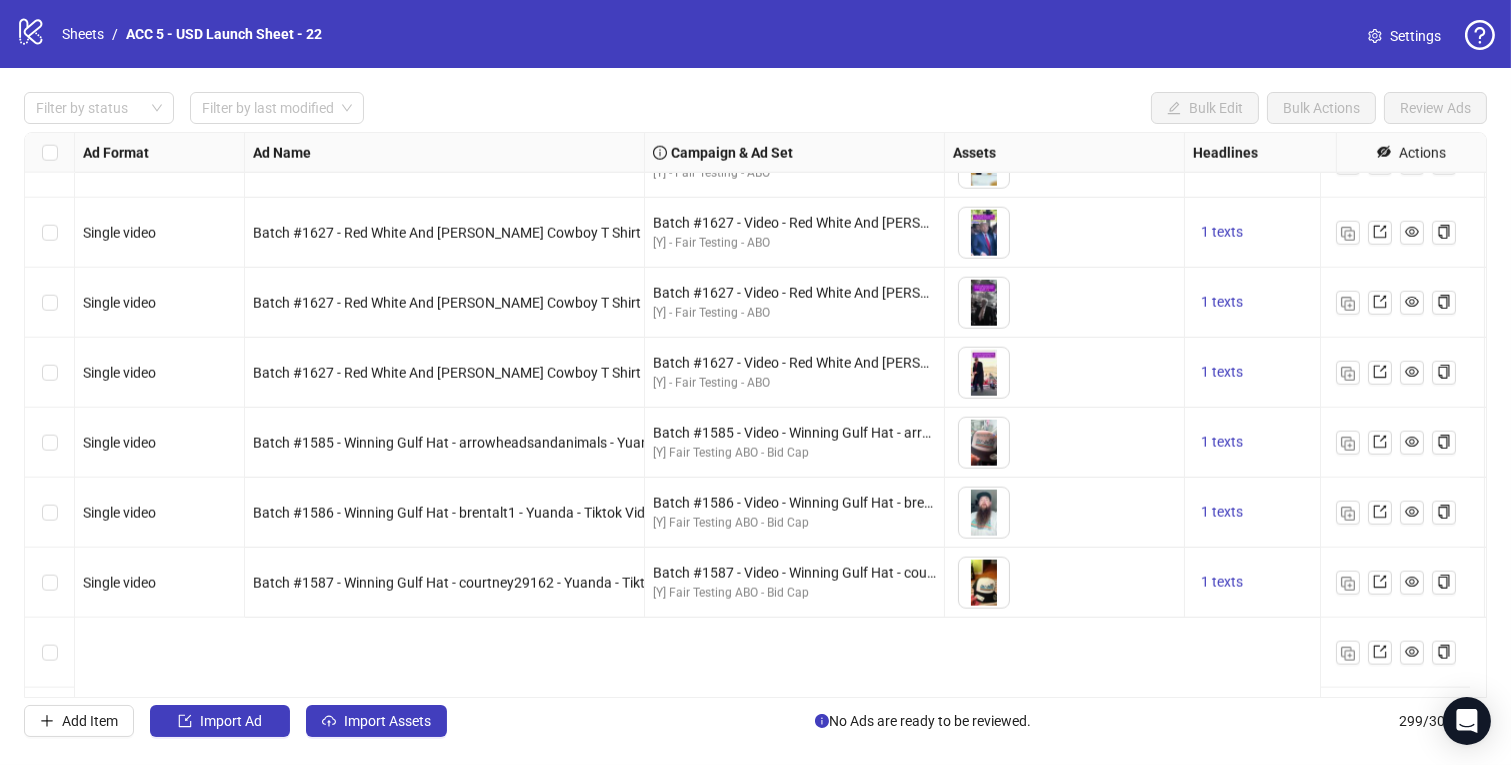 scroll, scrollTop: 18121, scrollLeft: 0, axis: vertical 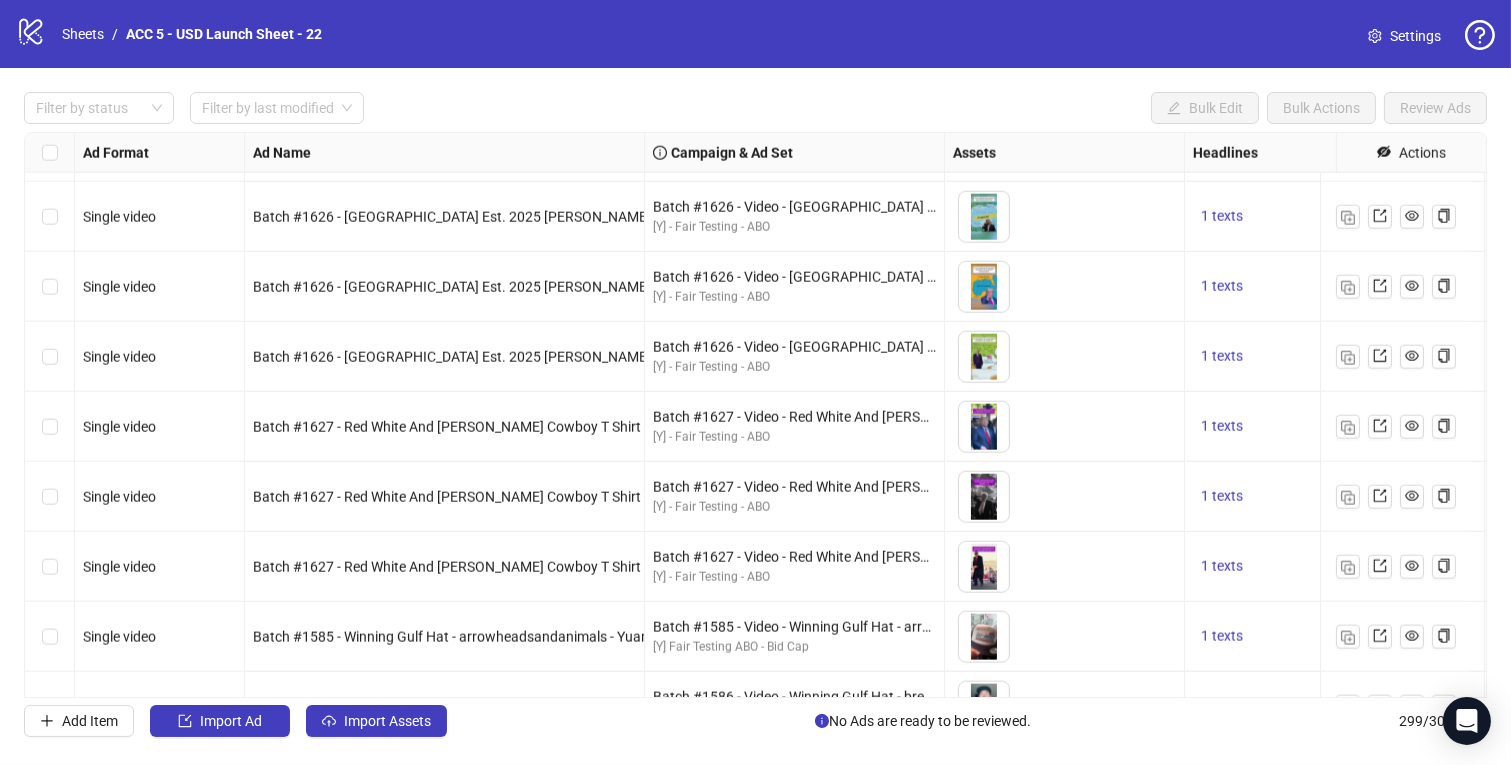 click on "Ad Format Ad Name Campaign & Ad Set Assets Headlines Primary Texts Descriptions Destination URL App Product Page ID Display URL Leadgen Form Product Set ID Call to Action Actions Single video Batch #1625 - Red White And [PERSON_NAME] Cowboy T Shirt - [PERSON_NAME] - Taha - V2 Batch #1625 - Video - Red White And [PERSON_NAME] Cowboy T Shirt - [PERSON_NAME] - [DATE] [Y] - Fair Testing - ABO
To pick up a draggable item, press the space bar.
While dragging, use the arrow keys to move the item.
Press space again to drop the item in its new position, or press escape to cancel.
1 texts 1 texts 1 texts Single video Batch #1626 - [GEOGRAPHIC_DATA] Est. 2025 [PERSON_NAME] Taco T Shirt - [PERSON_NAME] - V1 Batch #1626 - Video - [GEOGRAPHIC_DATA] Est. 2025 [PERSON_NAME] Taco T Shirt - [PERSON_NAME] - [DATE] [Y] - Fair Testing - ABO
To pick up a draggable item, press the space bar.
While dragging, use the arrow keys to move the item.
Press space again to drop the item in its new position, or press escape to cancel.
1 texts 1 texts" at bounding box center (755, 415) 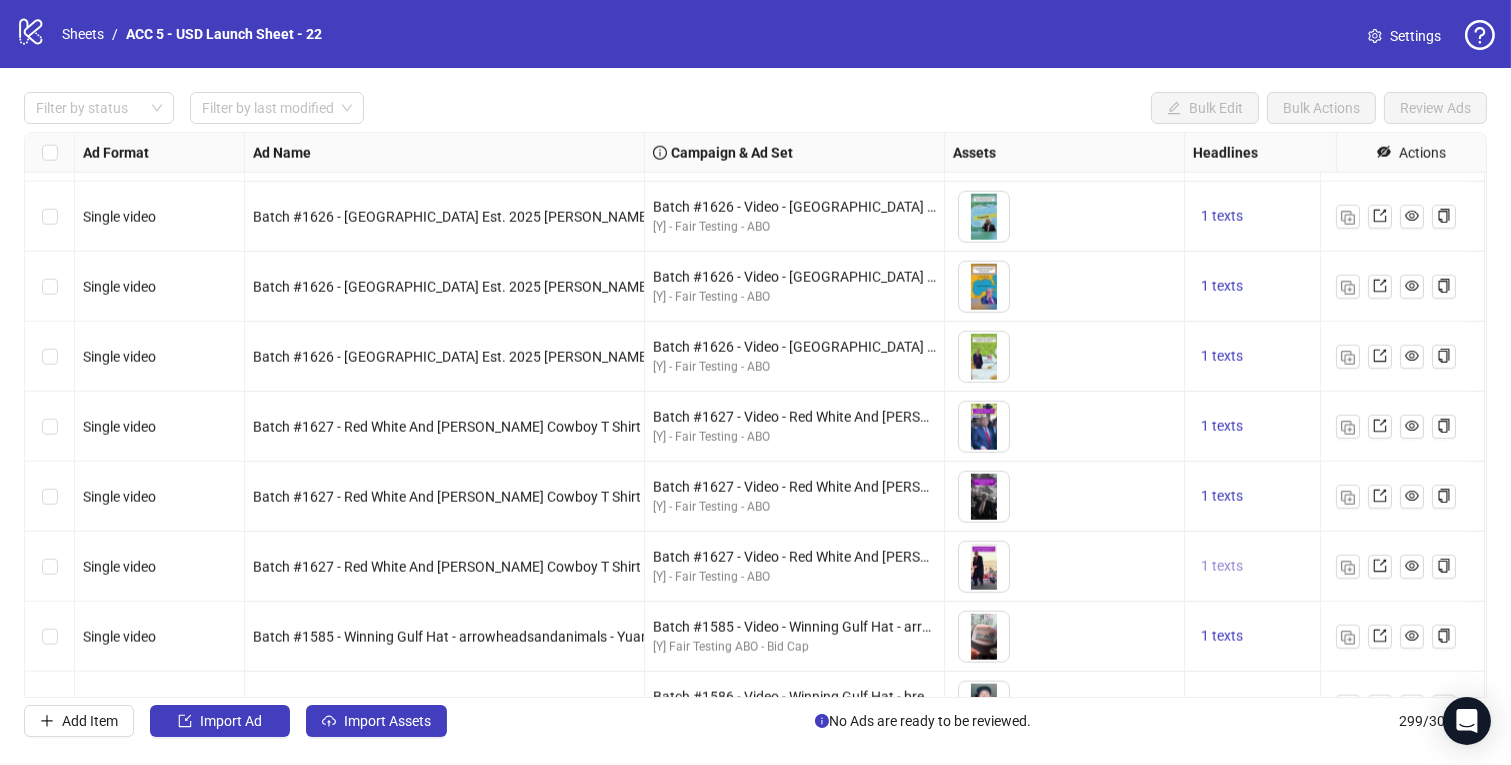 click on "1 texts" at bounding box center (1222, 566) 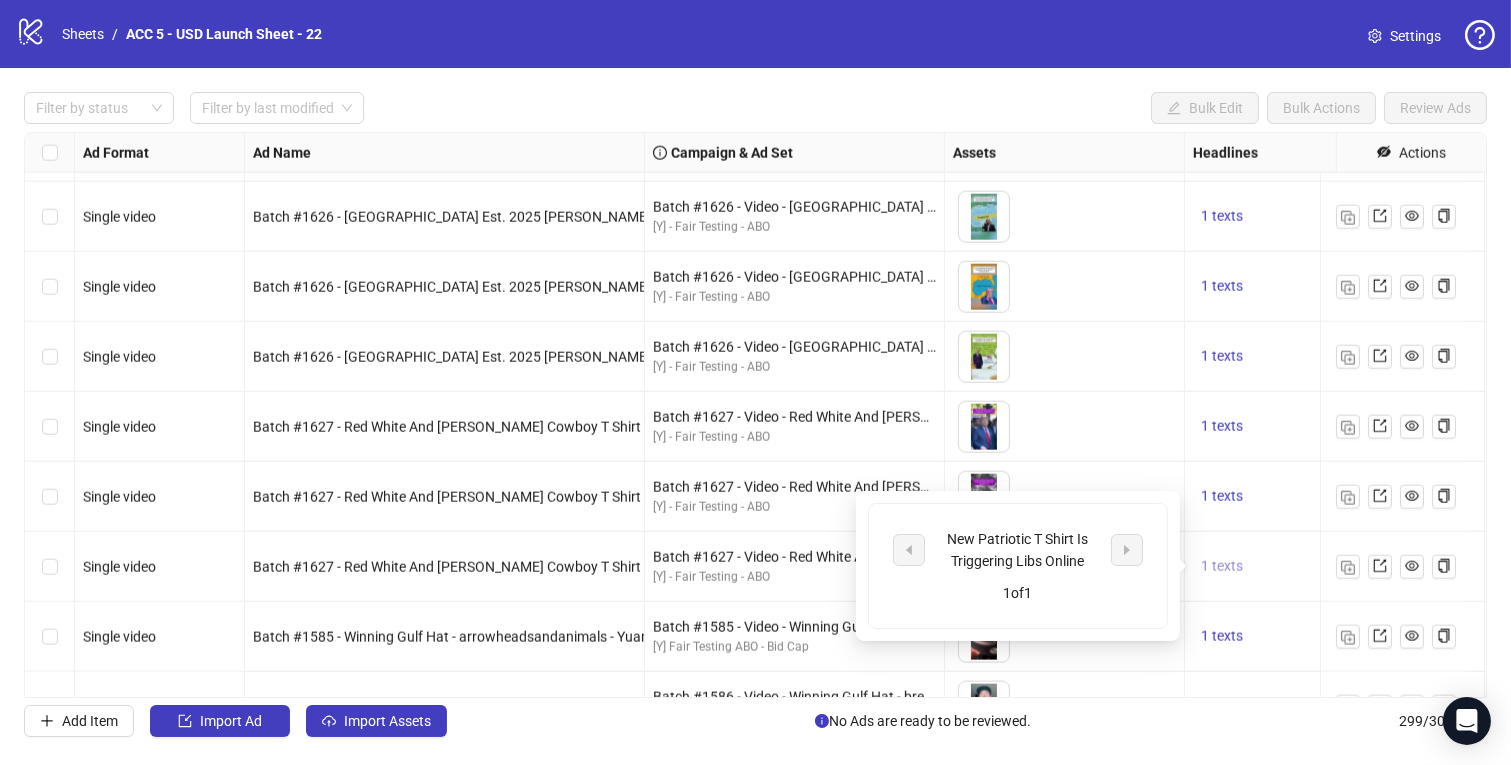 click on "1 texts" at bounding box center [1222, 566] 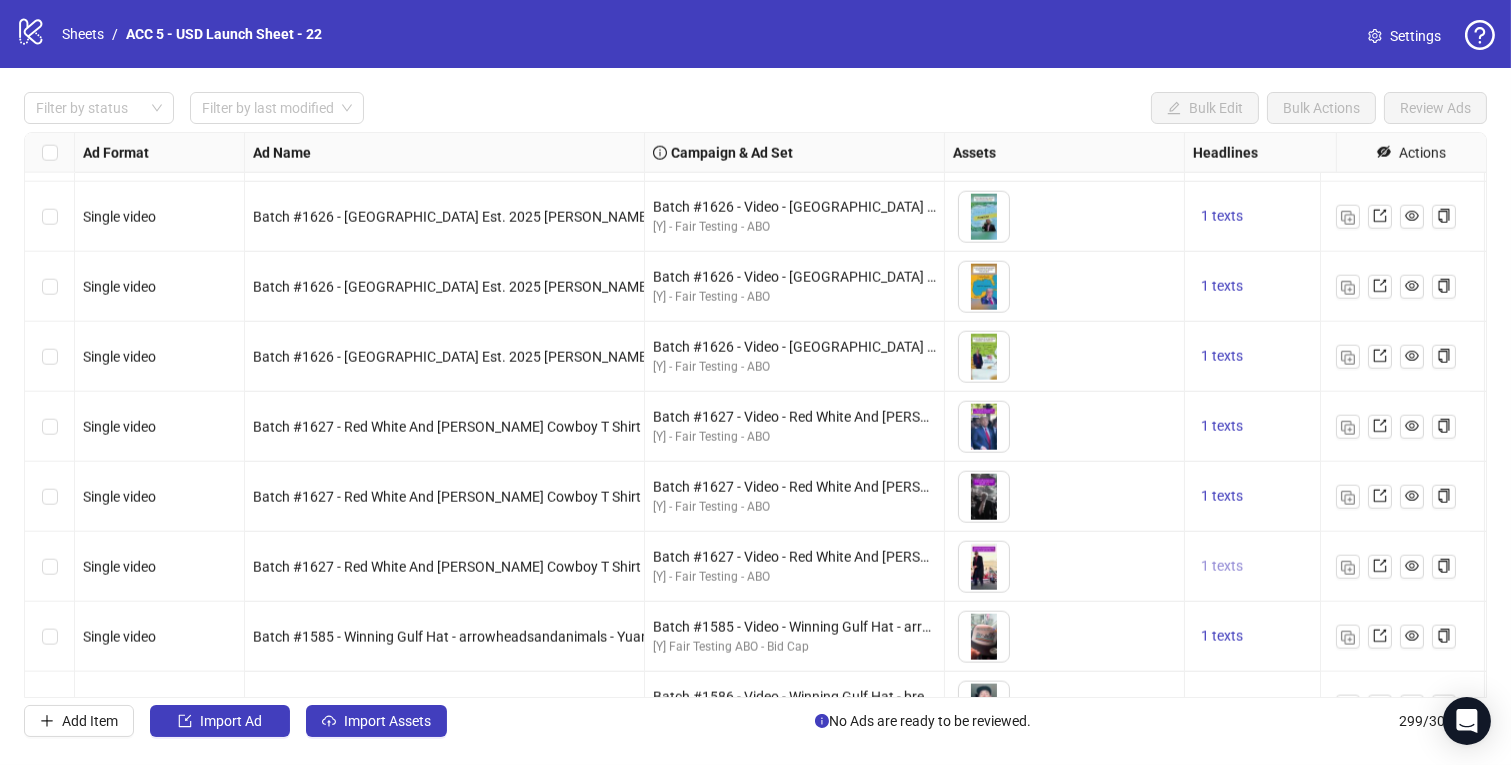 click on "1 texts" at bounding box center (1222, 566) 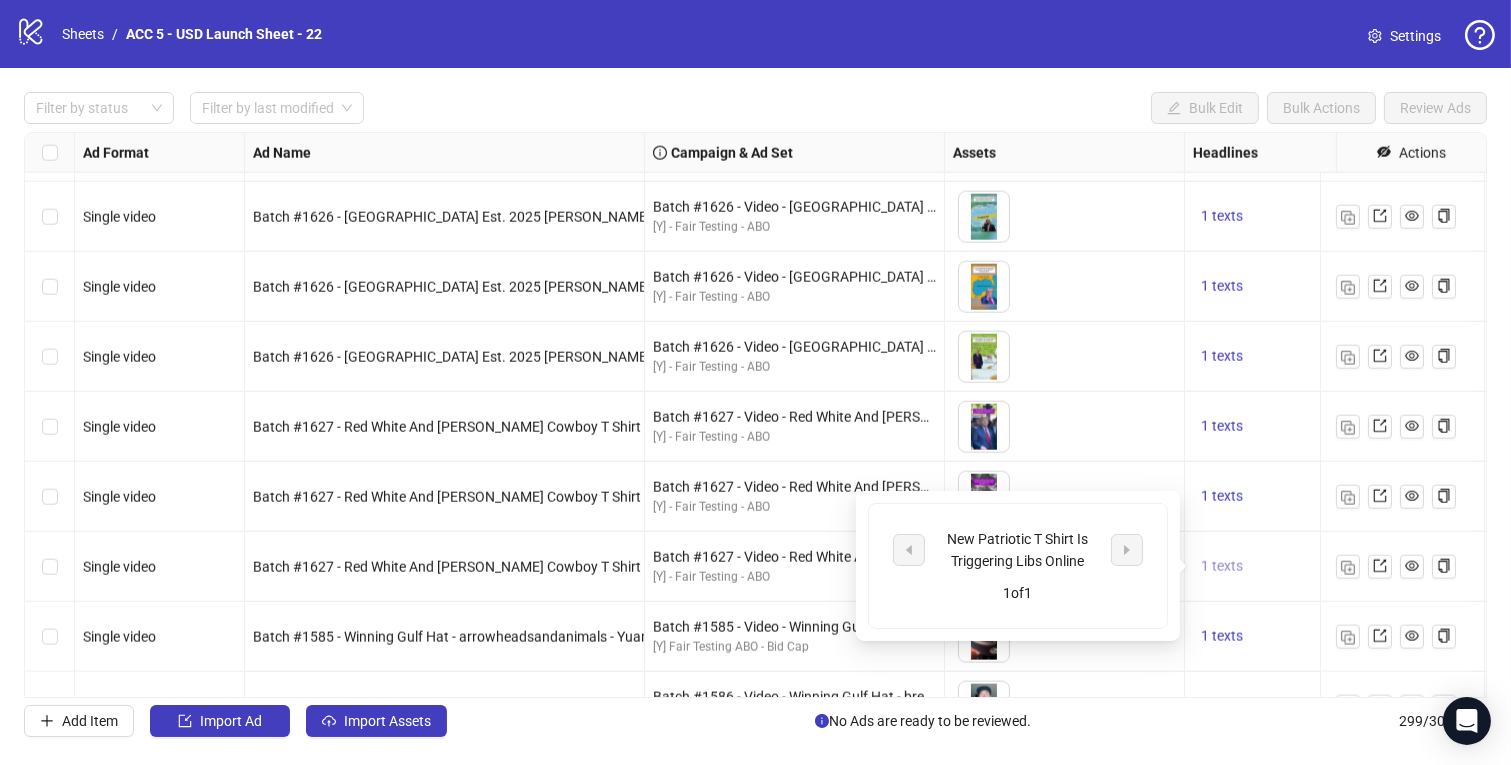 click on "1 texts" at bounding box center [1222, 566] 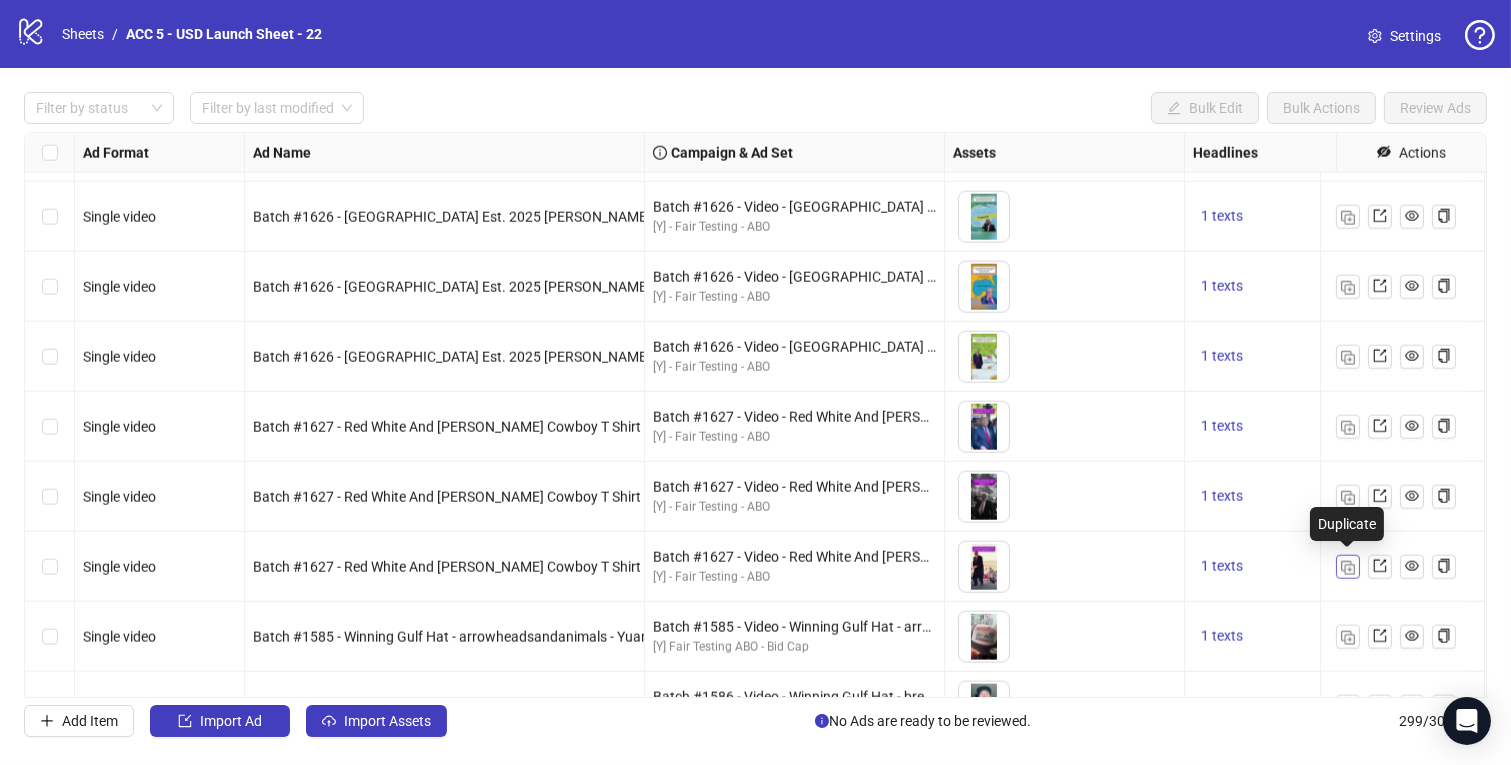 click at bounding box center [1348, 568] 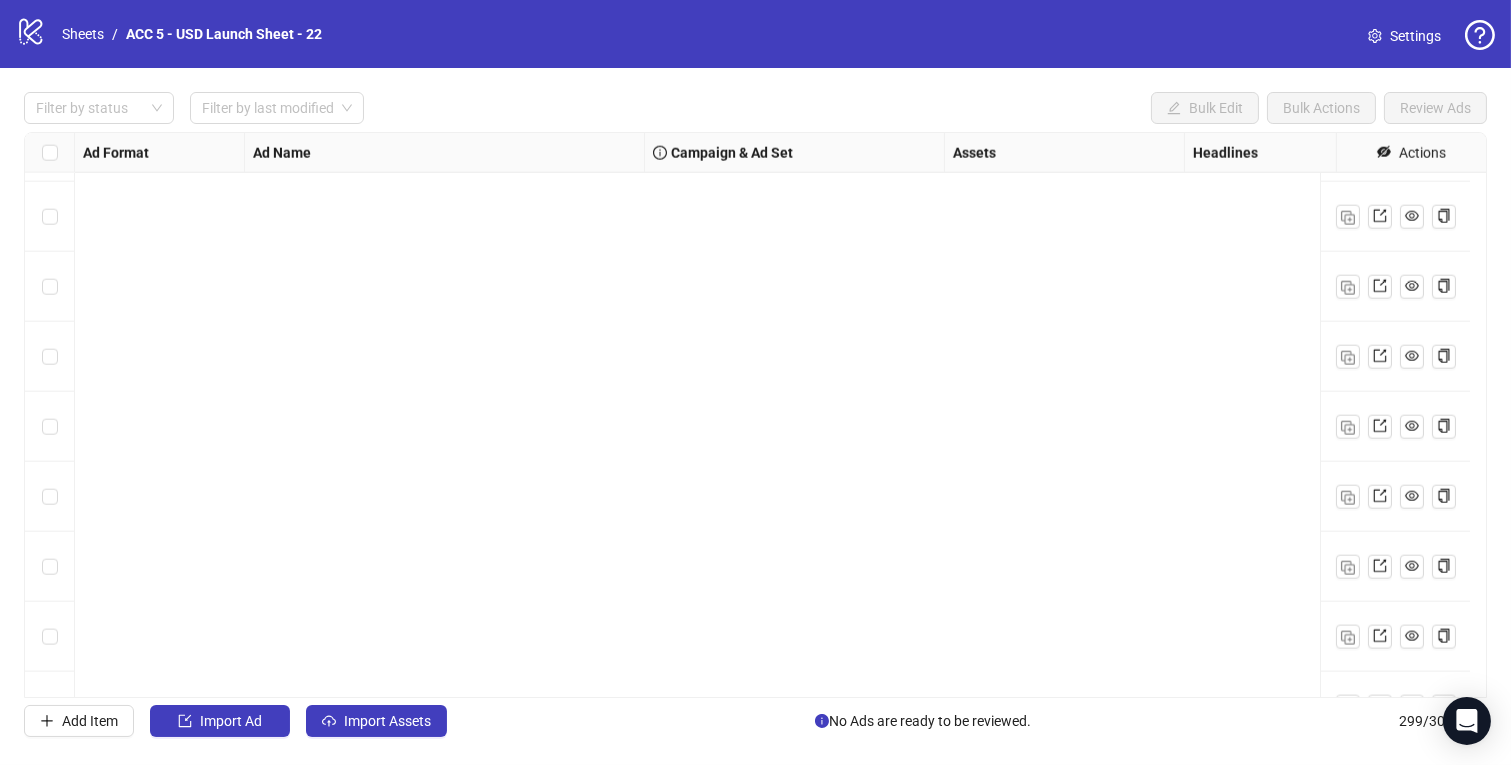 scroll, scrollTop: 20421, scrollLeft: 0, axis: vertical 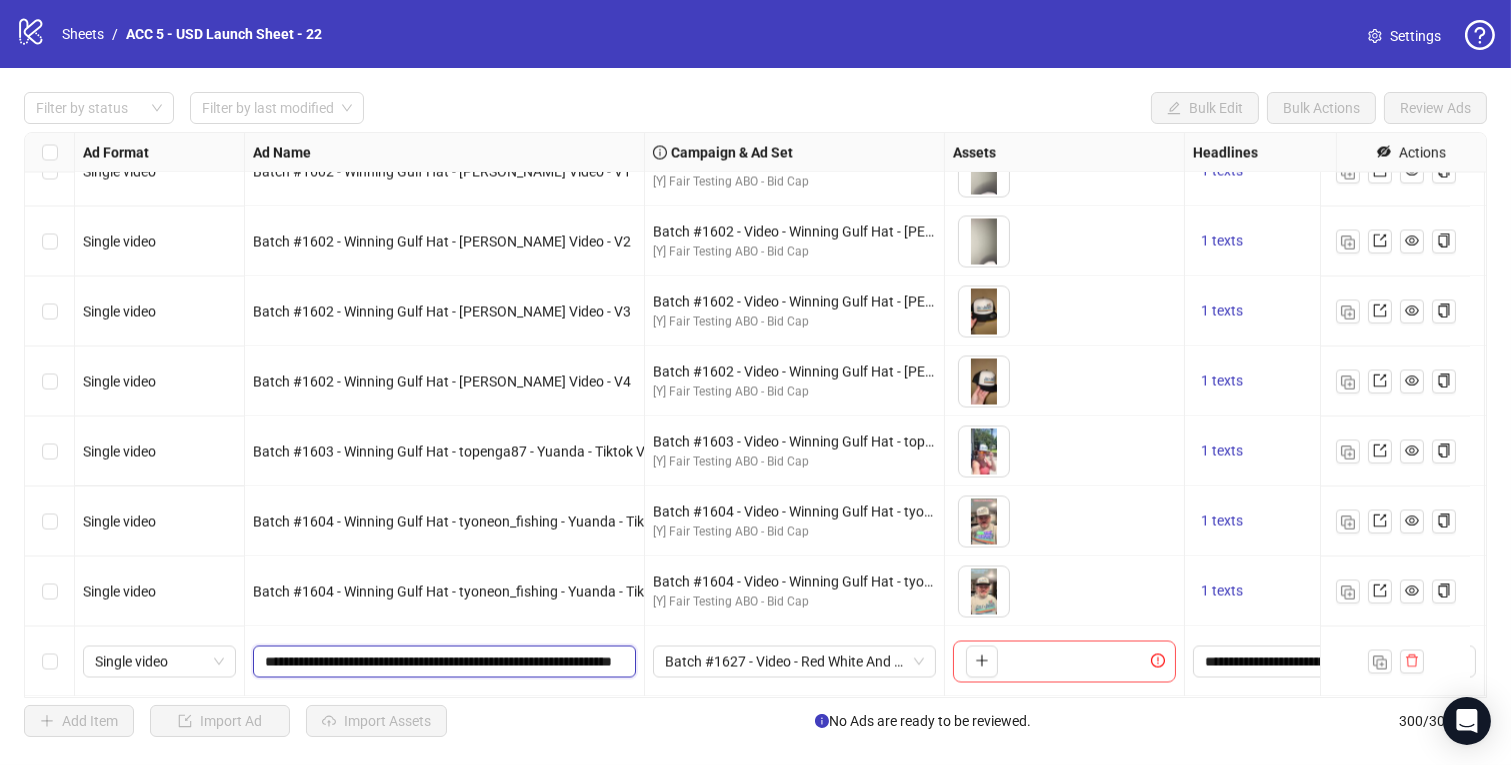 click on "**********" at bounding box center [442, 662] 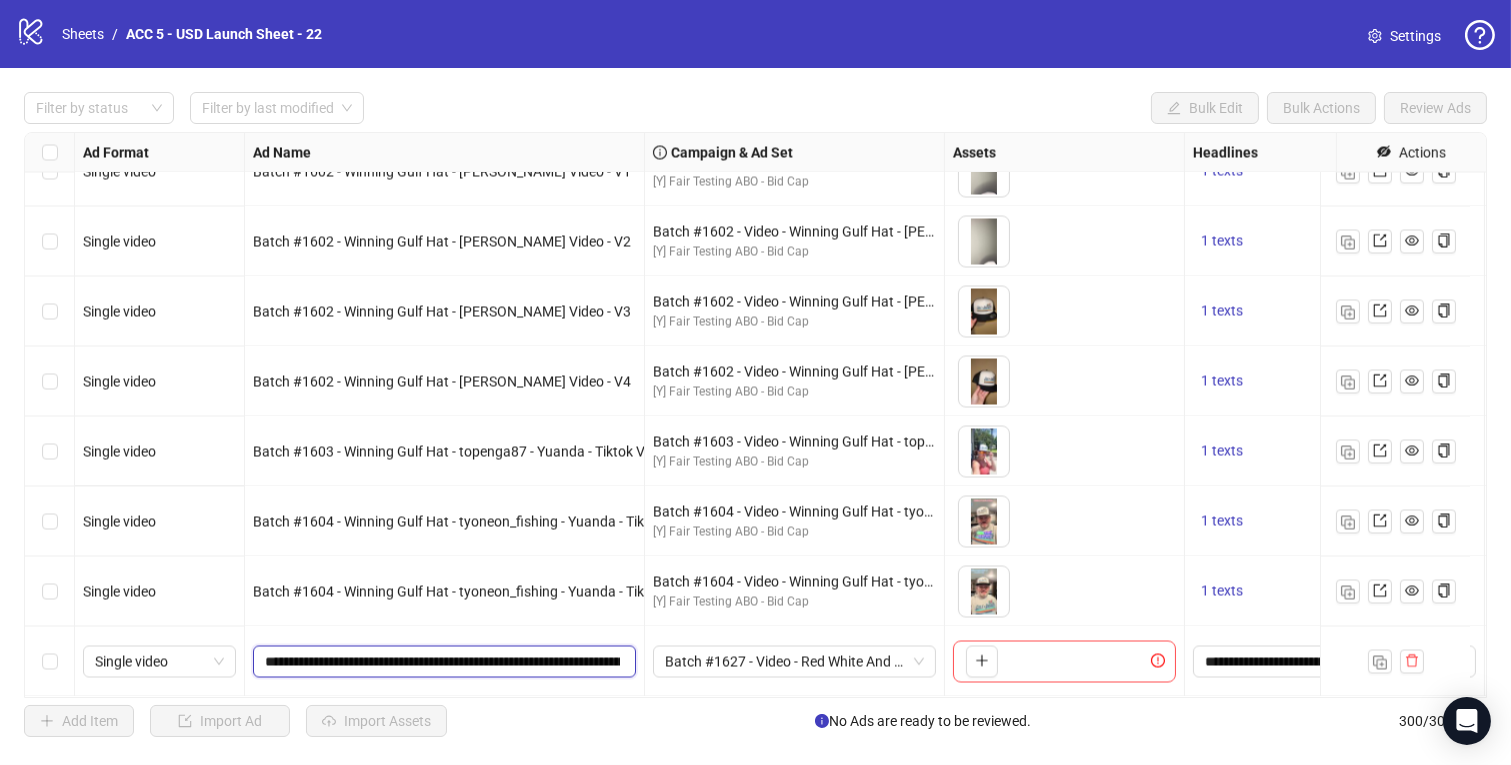 scroll, scrollTop: 0, scrollLeft: 237, axis: horizontal 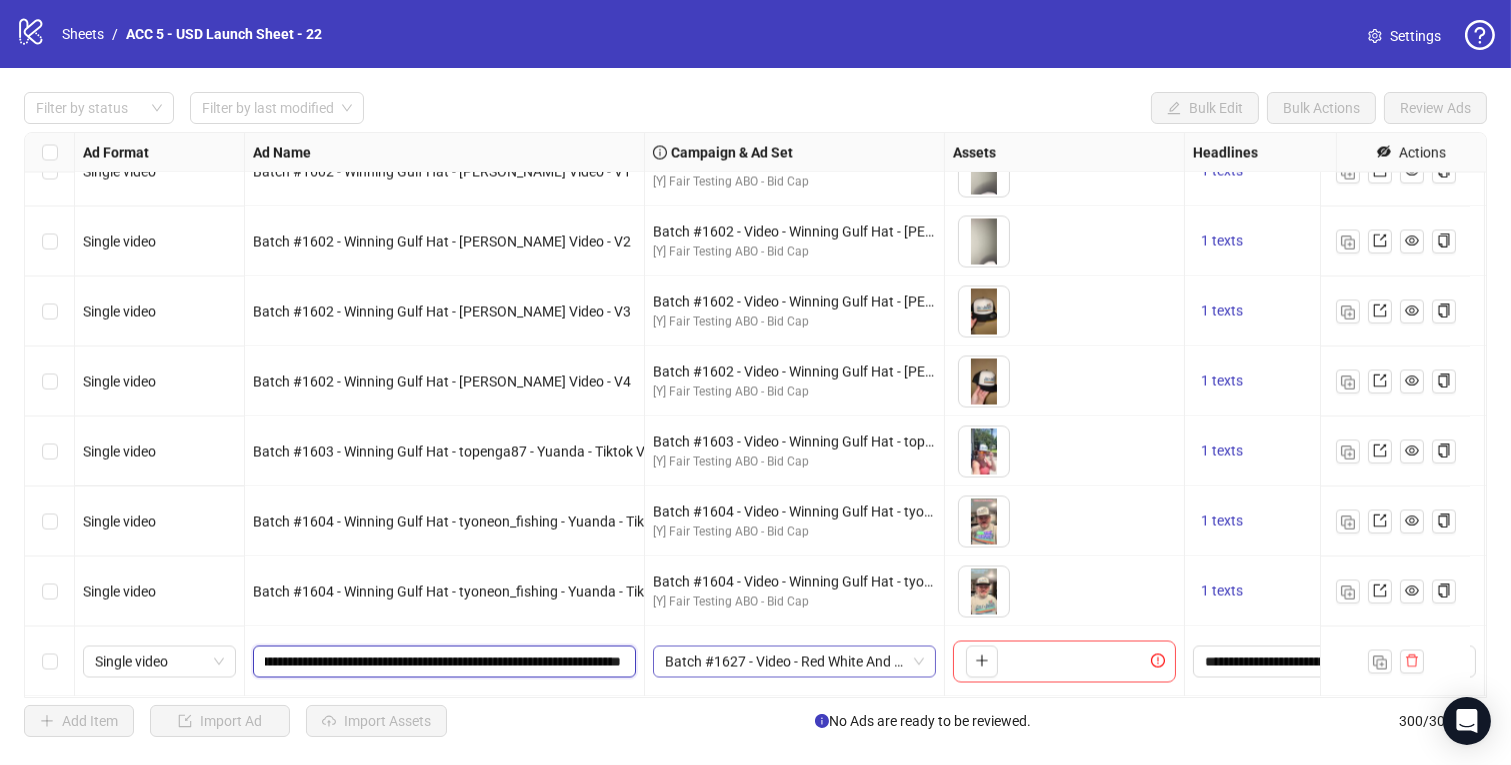 click on "Single video Batch #1601 - Winning Gulf Hat - therealmagalipcurlgirl - Yuanda - Tiktok Video - V1 Batch #1601 - Video - Winning Gulf Hat - therealmagalipcurlgirl - Yuanda - Tiktok Video - [DATE] [Y] Fair Testing ABO - Bid Cap
To pick up a draggable item, press the space bar.
While dragging, use the arrow keys to move the item.
Press space again to drop the item in its new position, or press escape to cancel.
1 texts 1 texts 1 texts Single video Batch #1602 - Winning Gulf Hat  - [PERSON_NAME] - Tiktok Video - V1 Batch #1602 - Video - Winning Gulf Hat  - [PERSON_NAME] - Tiktok Video - [DATE] [Y] Fair Testing ABO - Bid Cap
To pick up a draggable item, press the space bar.
While dragging, use the arrow keys to move the item.
Press space again to drop the item in its new position, or press escape to cancel.
1 texts 1 texts 1 texts Single video Batch #1602 - Winning Gulf Hat  - [PERSON_NAME] - Tiktok Video - V2 [Y] Fair Testing ABO - Bid Cap 1 texts 1 texts" at bounding box center (1155, -20343) 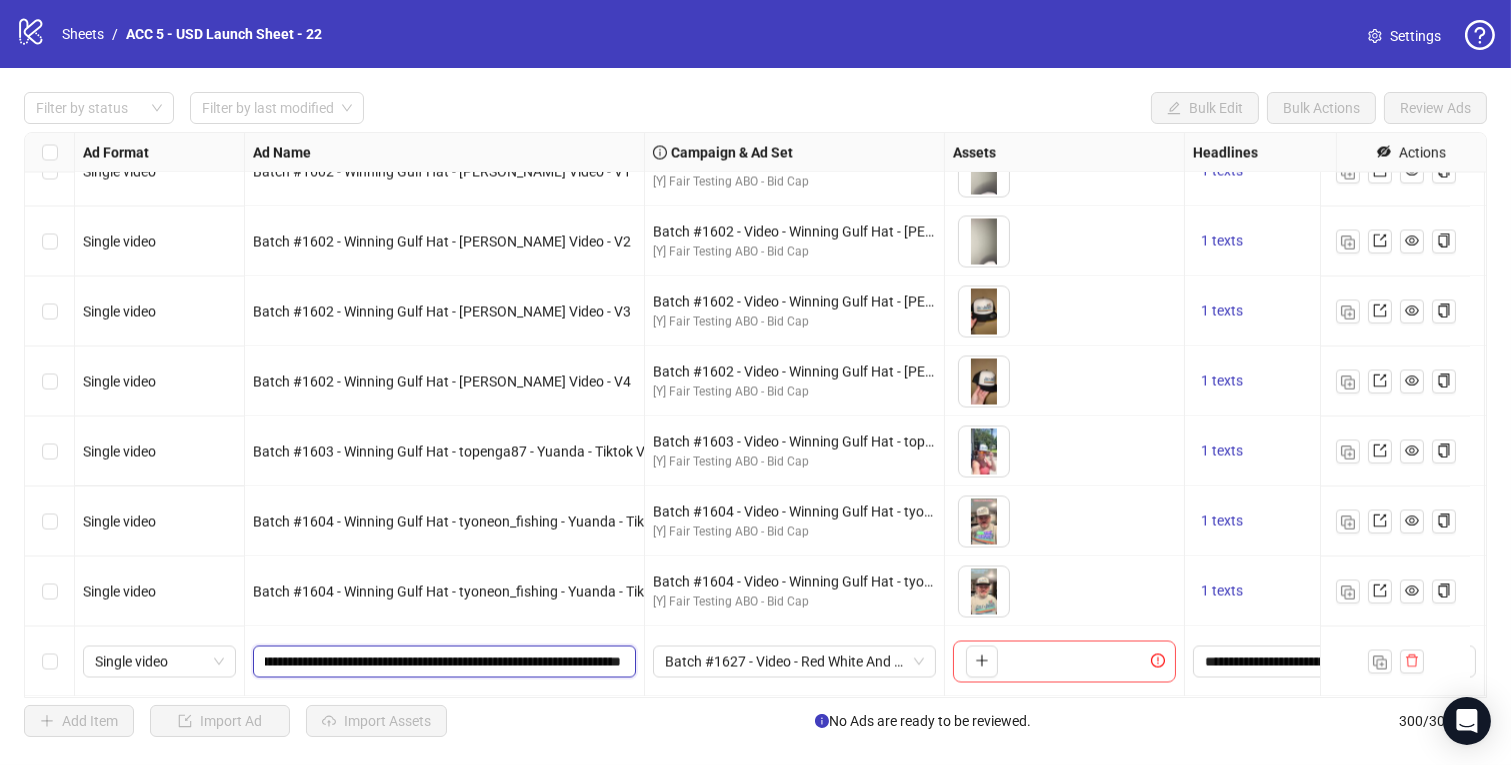 scroll, scrollTop: 0, scrollLeft: 0, axis: both 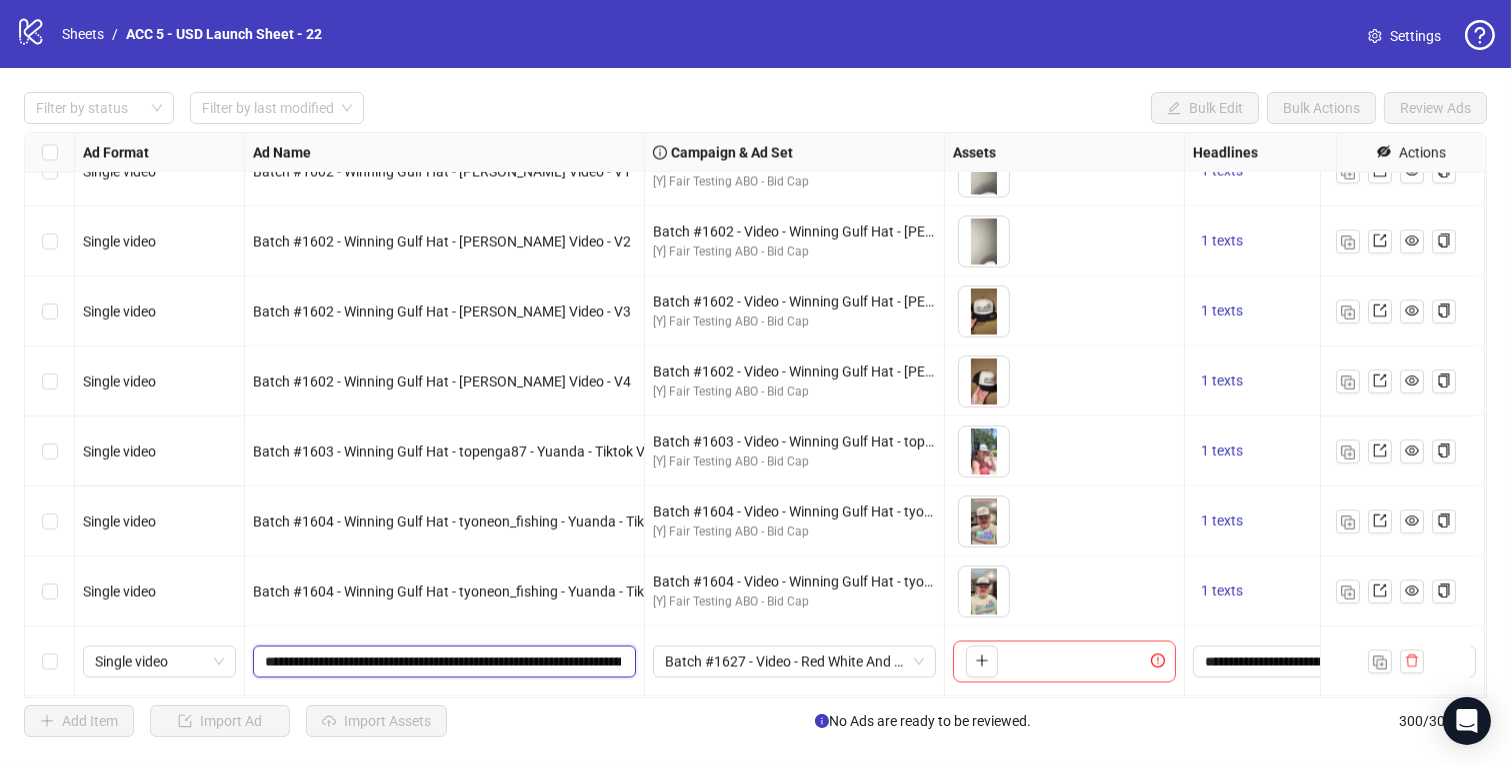 drag, startPoint x: 390, startPoint y: 646, endPoint x: 342, endPoint y: 645, distance: 48.010414 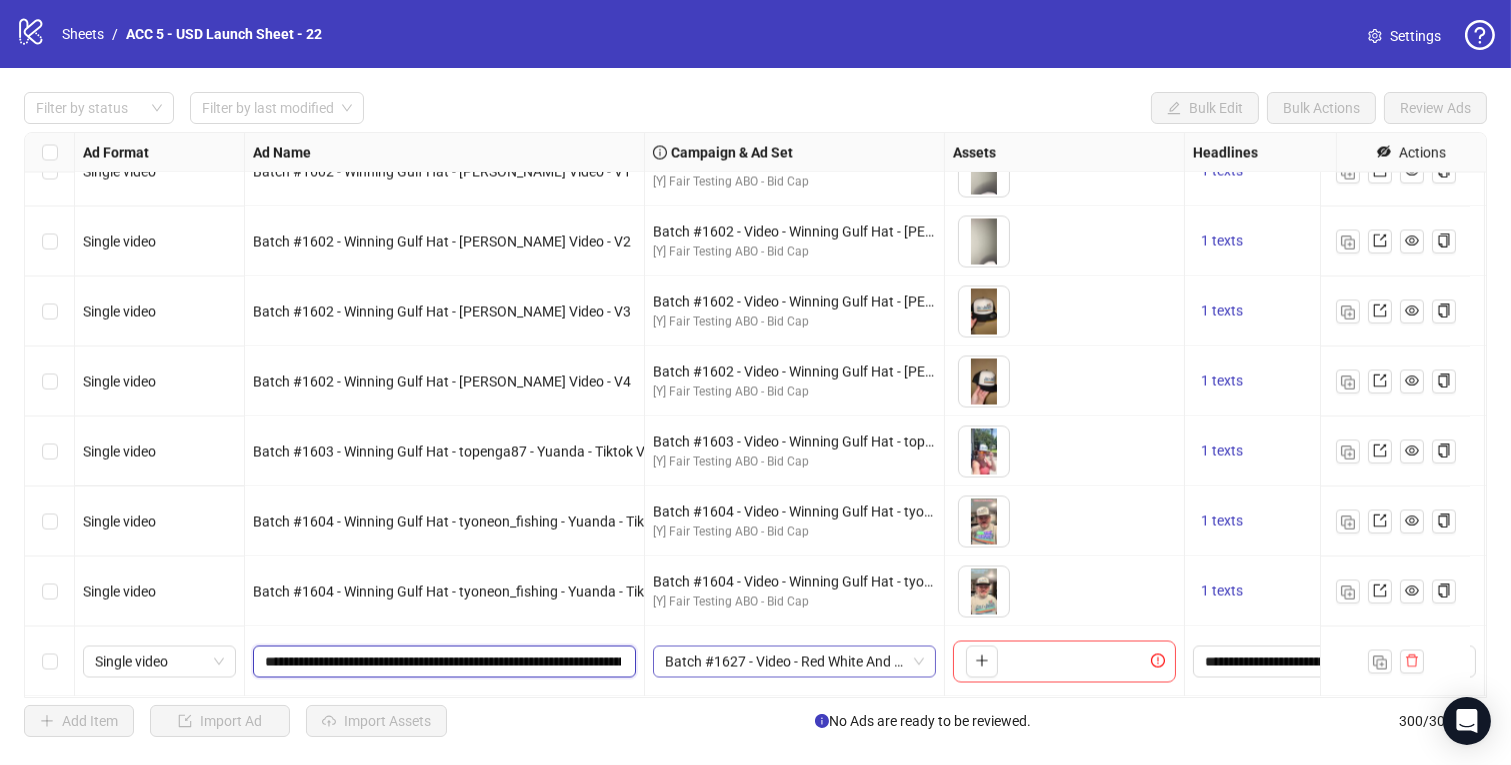 click on "Batch #1627 - Video - Red White And [PERSON_NAME] Cowboy T Shirt - Yuanda - Taha - [DATE]" at bounding box center (794, 662) 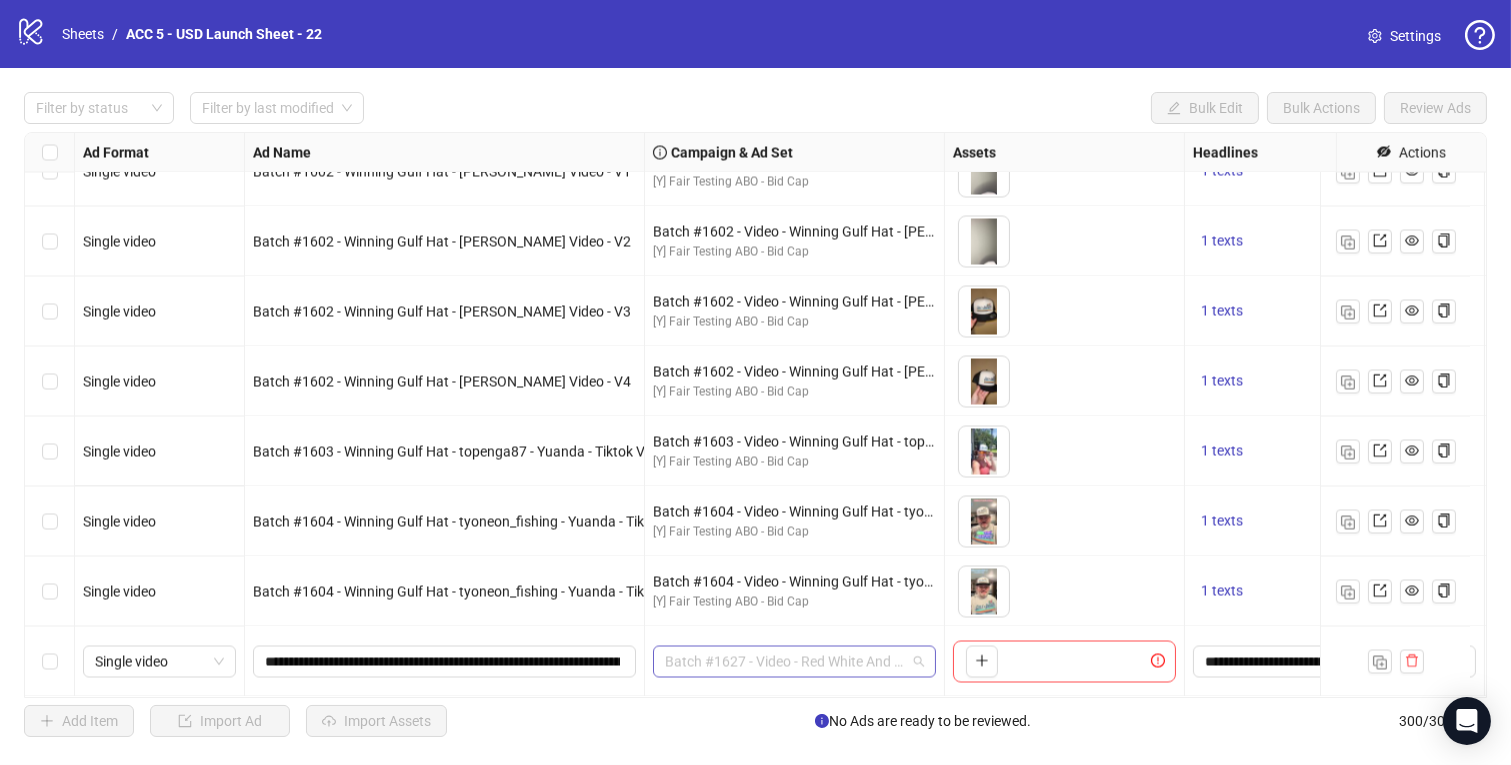 scroll, scrollTop: 808, scrollLeft: 0, axis: vertical 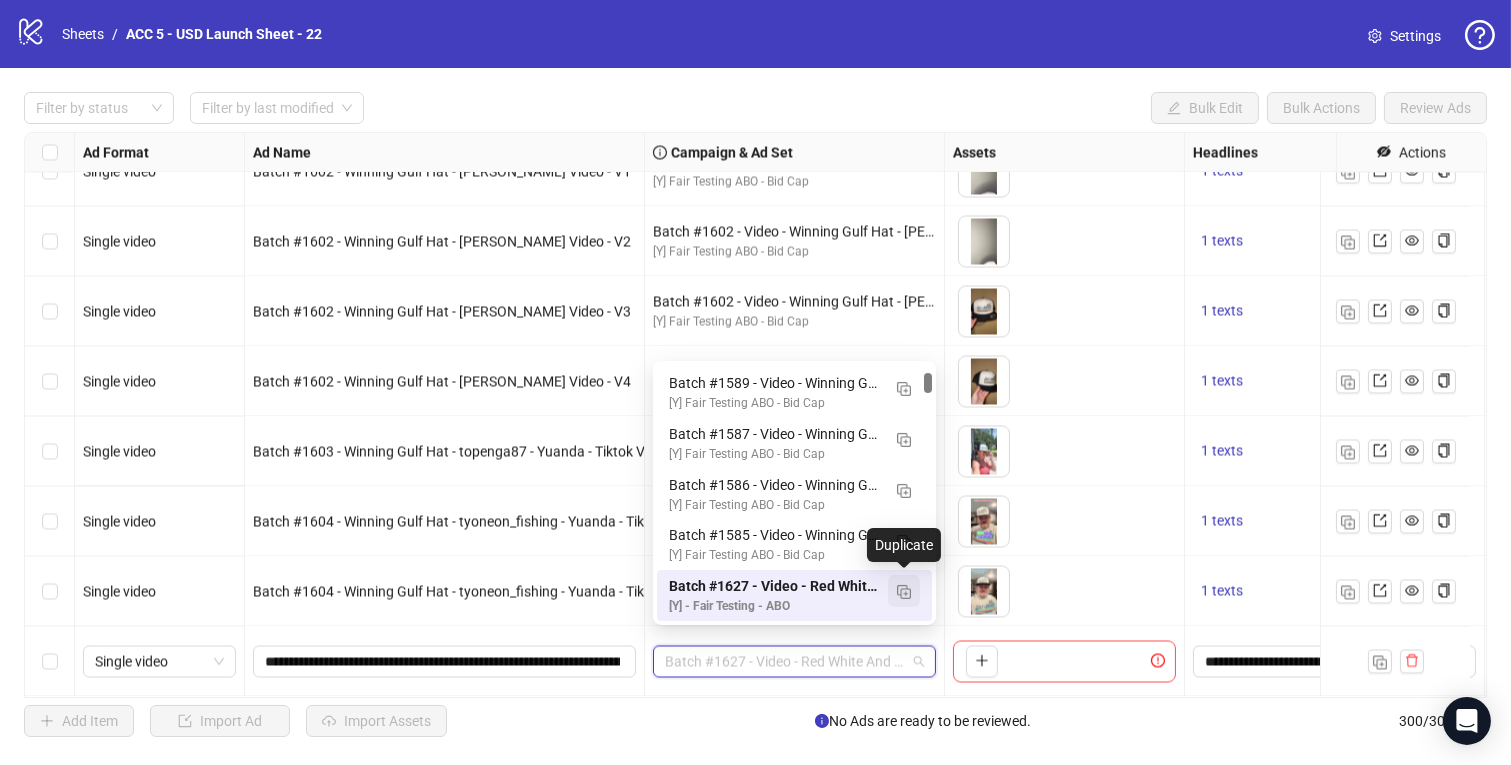 click at bounding box center [904, 592] 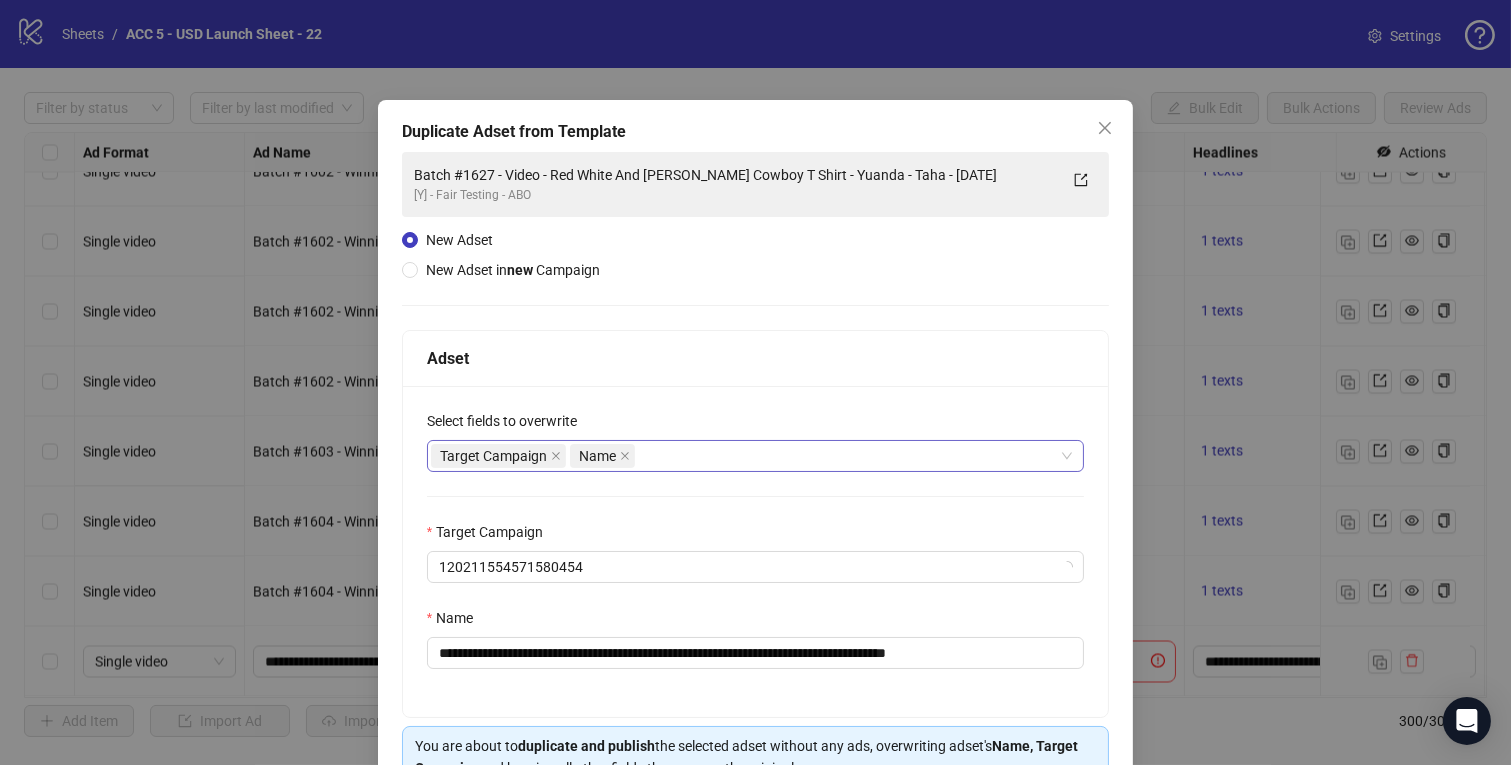 click on "Target Campaign Name" at bounding box center (745, 456) 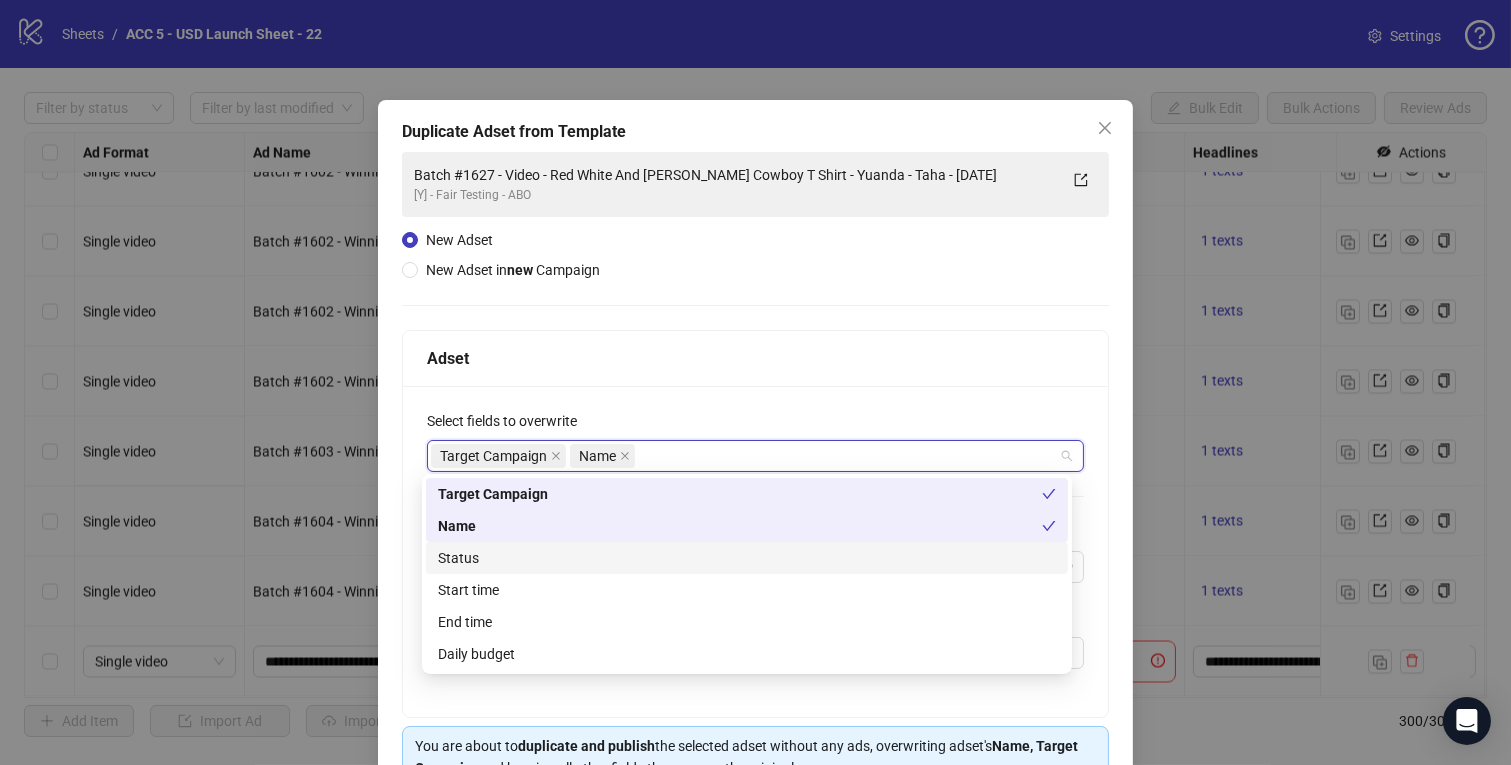 click on "Status" at bounding box center [747, 558] 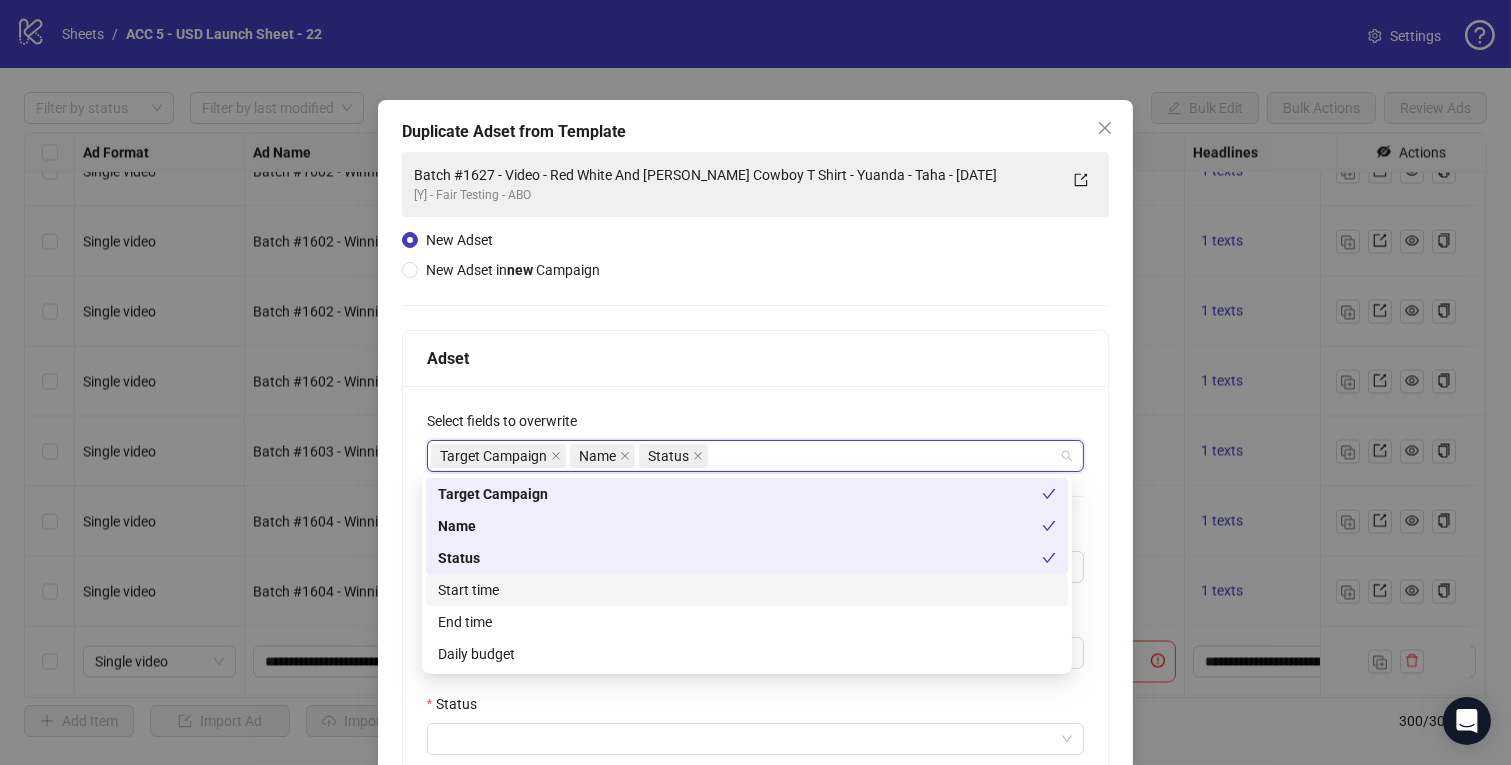 click on "Start time" at bounding box center (747, 590) 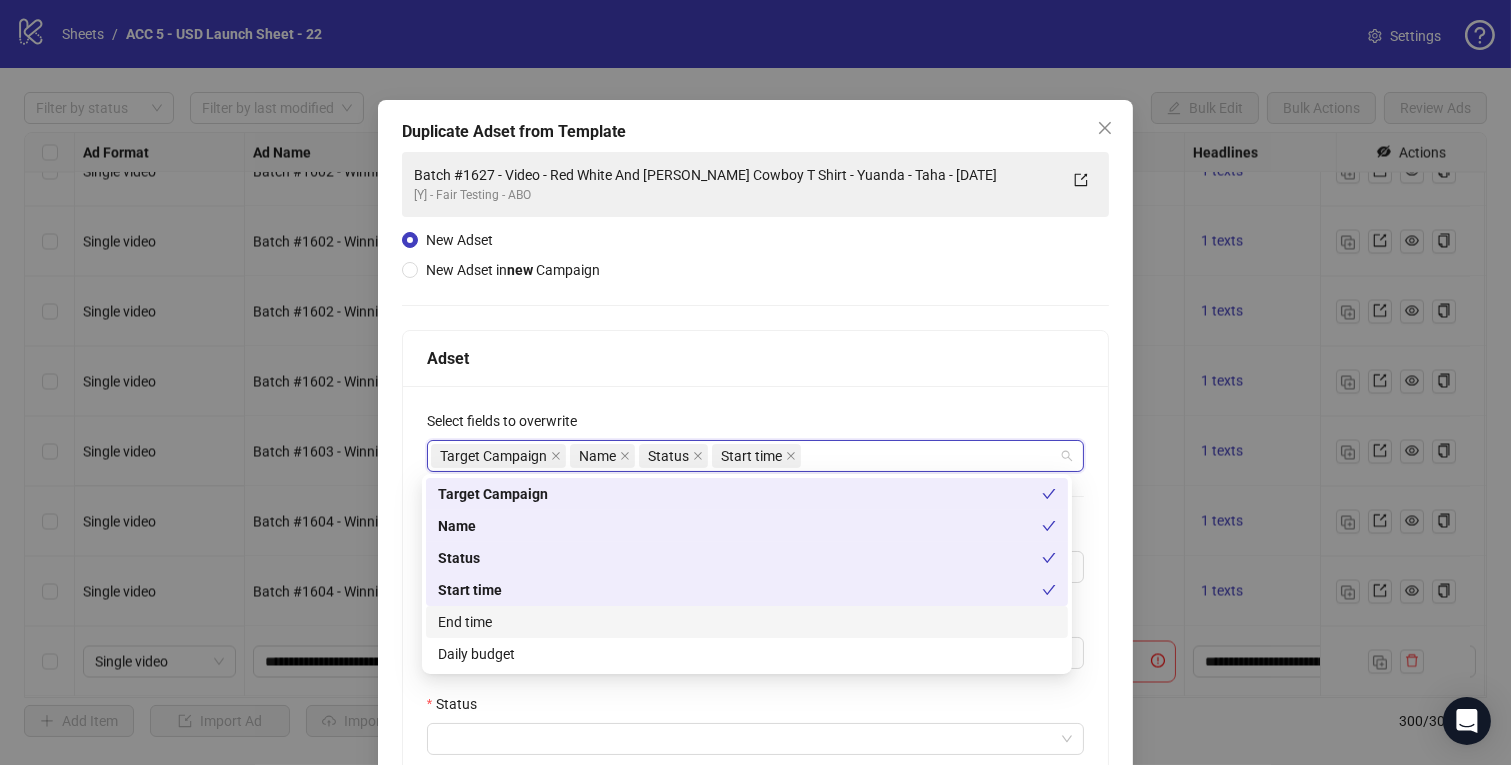 click on "End time" at bounding box center [747, 622] 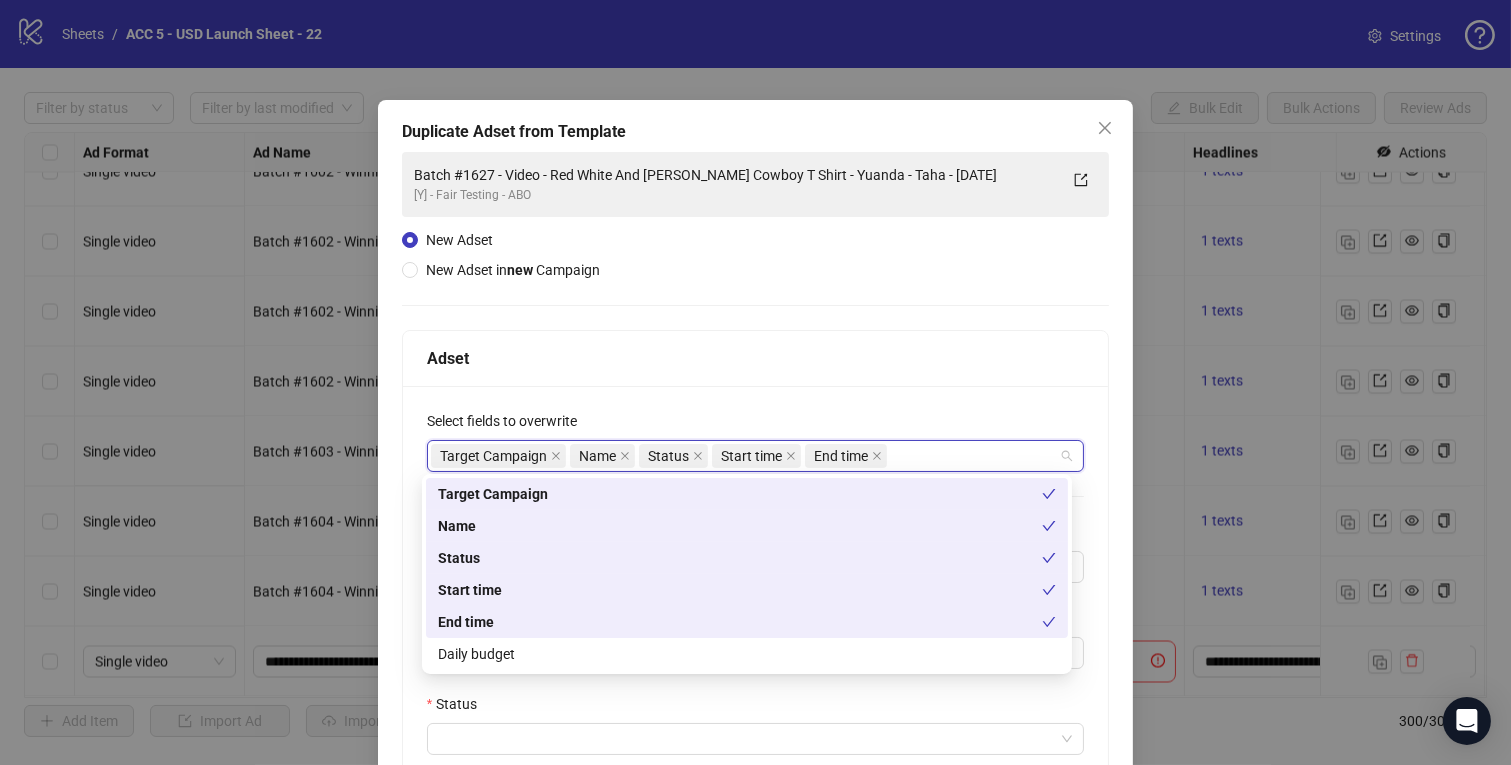 click on "Daily budget" at bounding box center [747, 654] 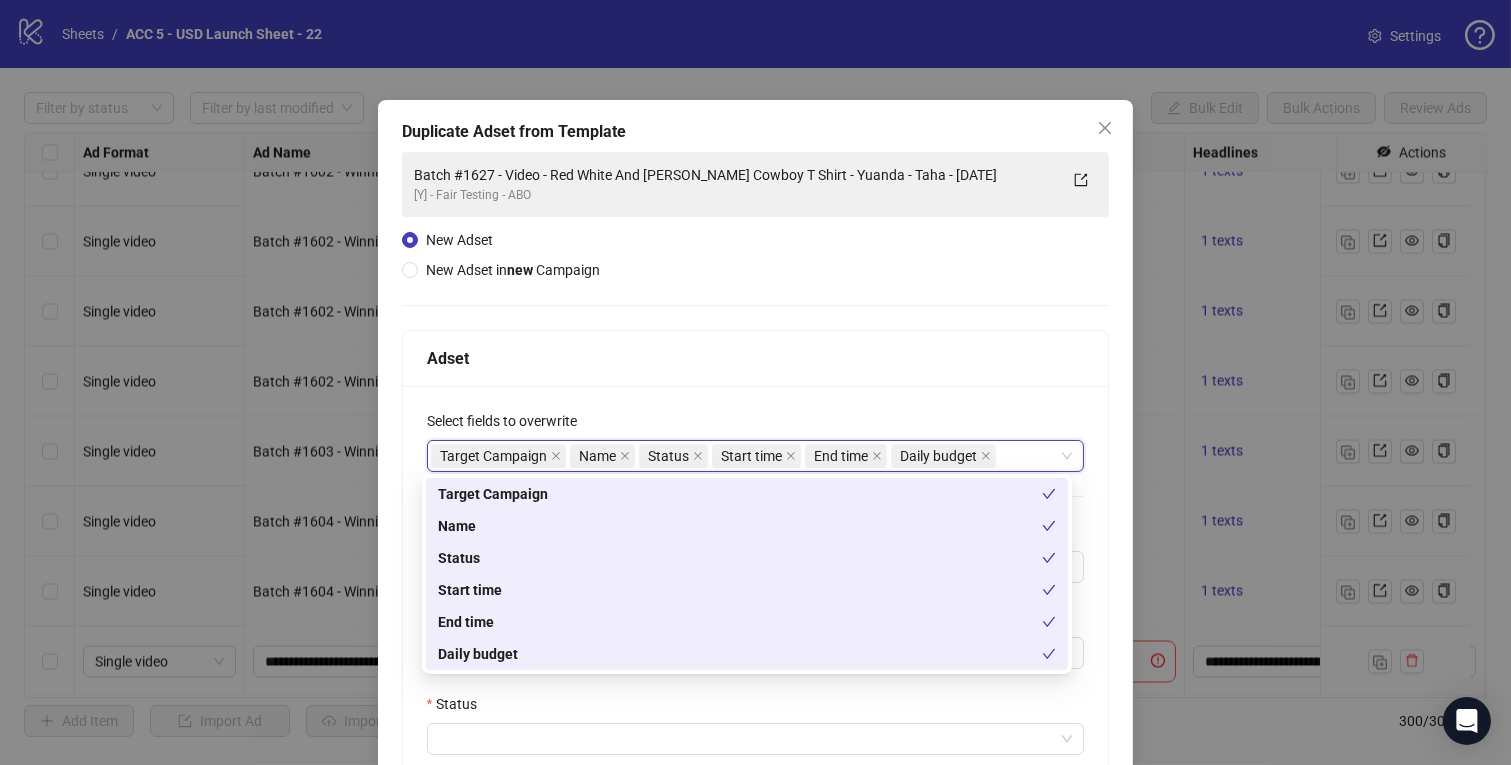 drag, startPoint x: 521, startPoint y: 689, endPoint x: 547, endPoint y: 694, distance: 26.476404 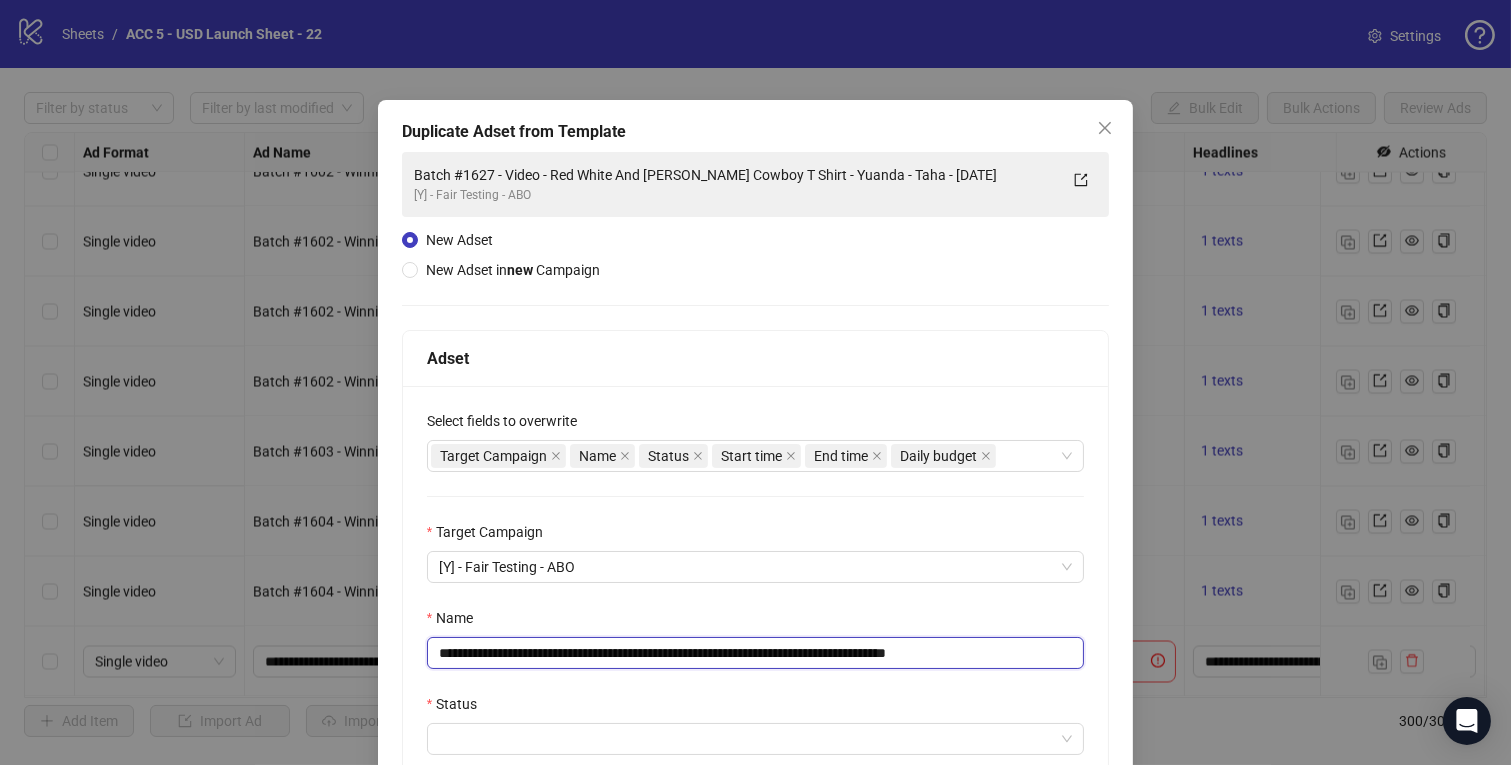 click on "**********" at bounding box center [756, 653] 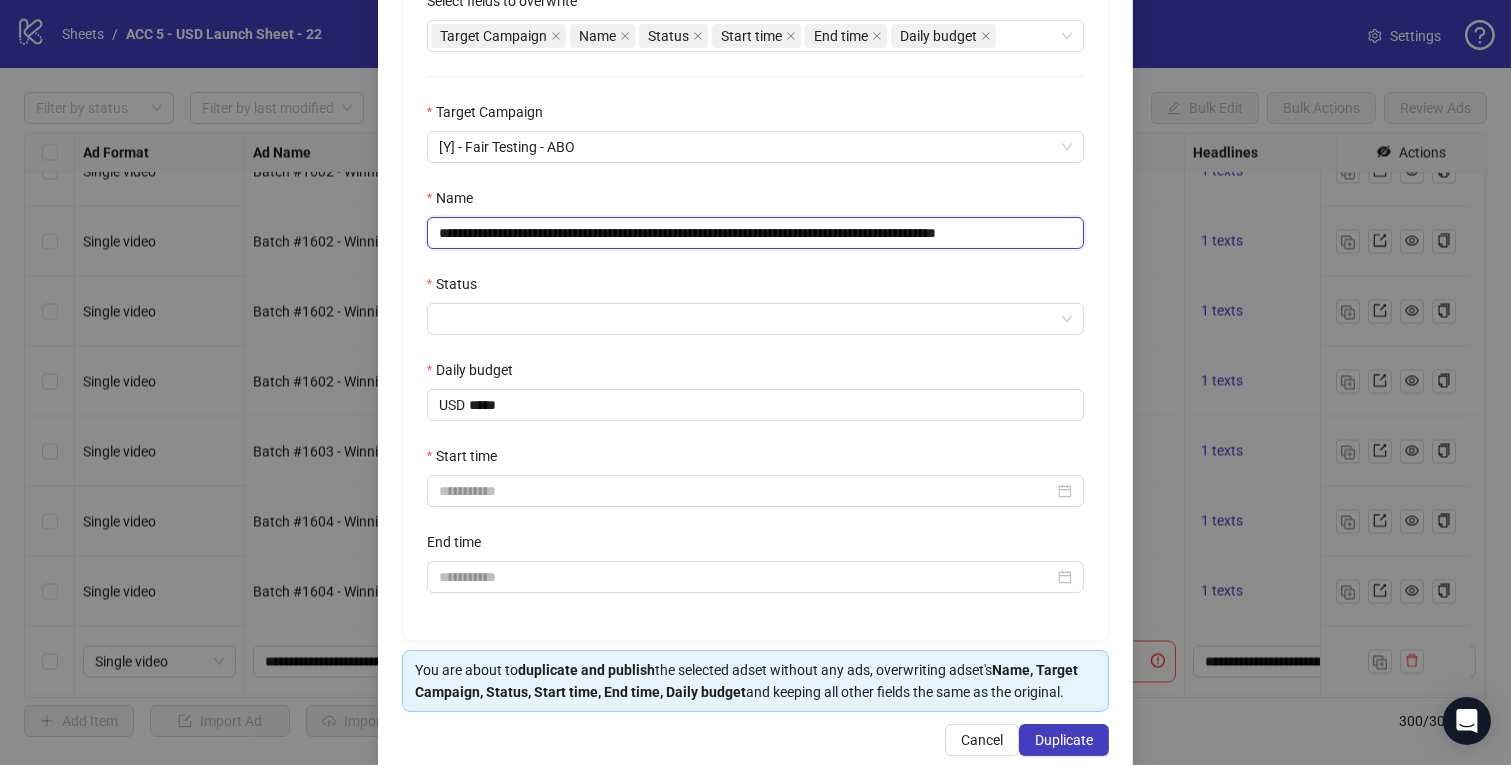 scroll, scrollTop: 418, scrollLeft: 0, axis: vertical 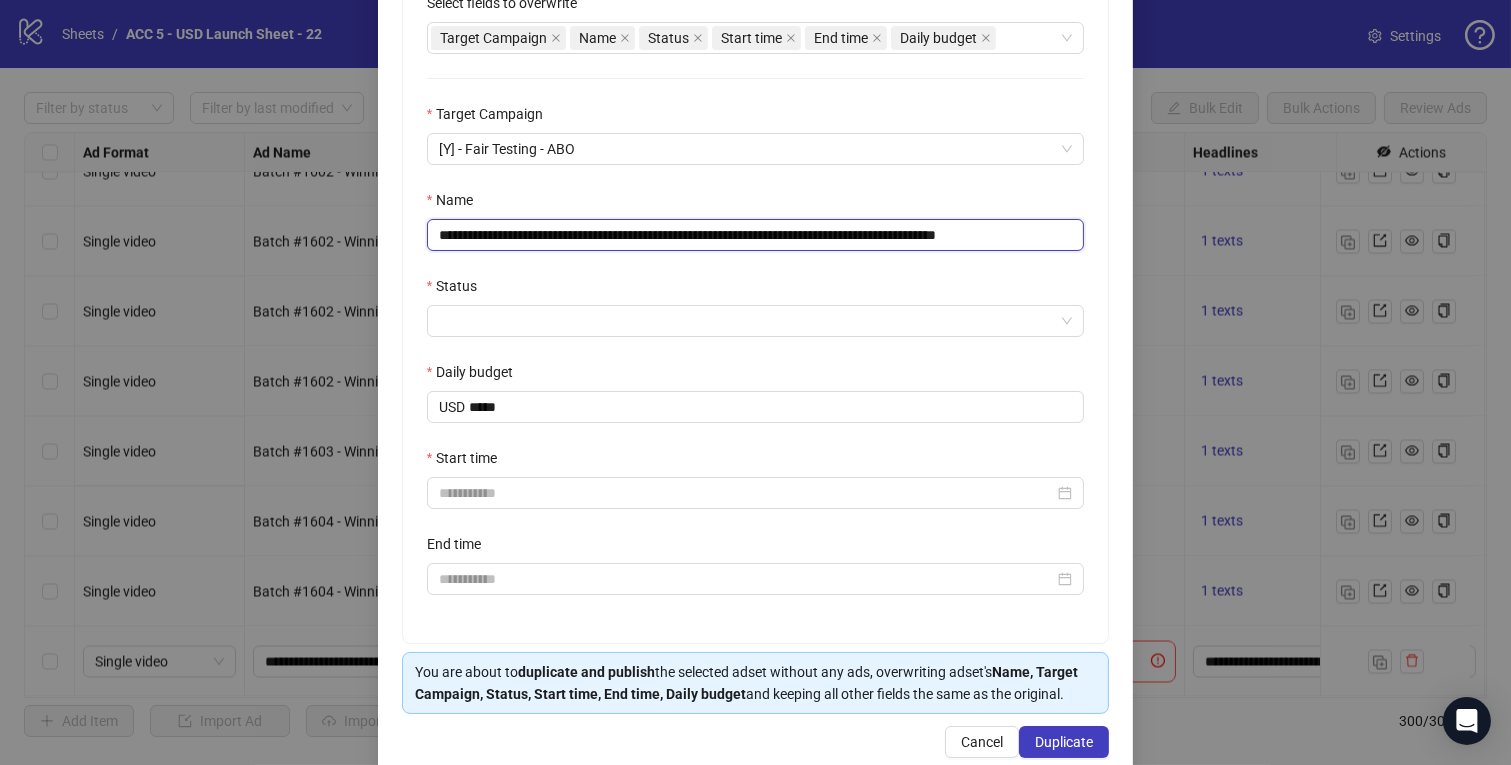 type on "**********" 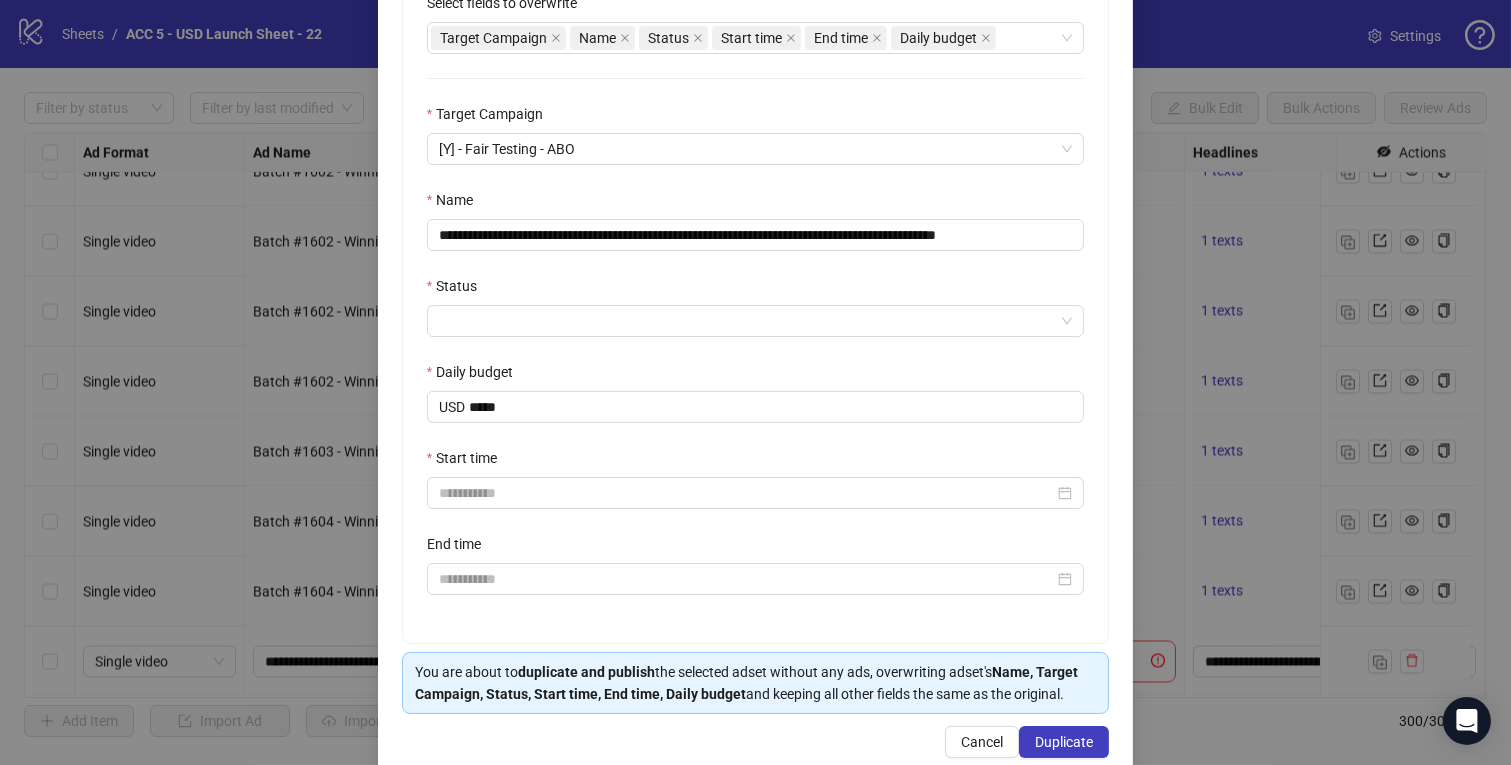 click on "Status" at bounding box center (756, 290) 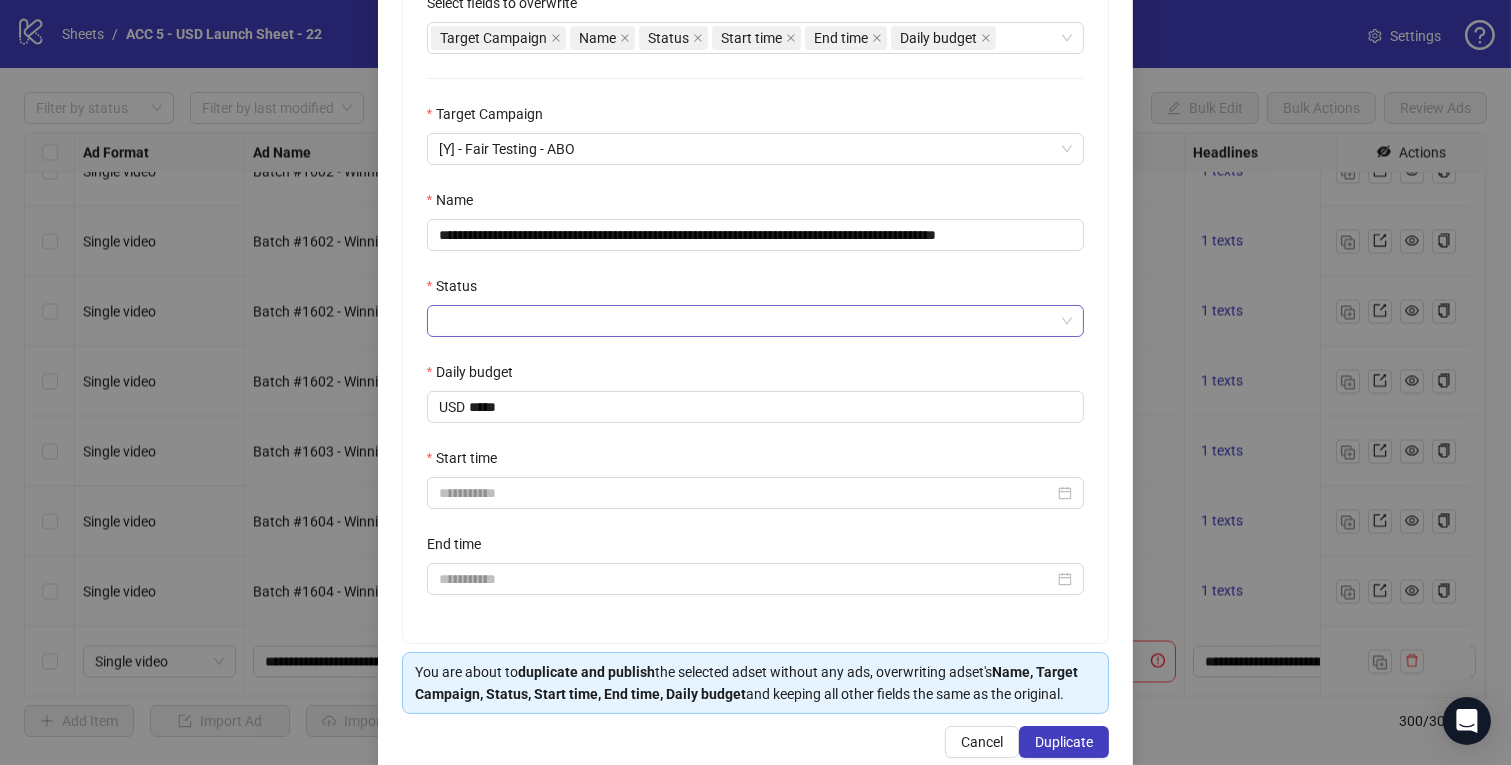 click on "Status" at bounding box center (747, 321) 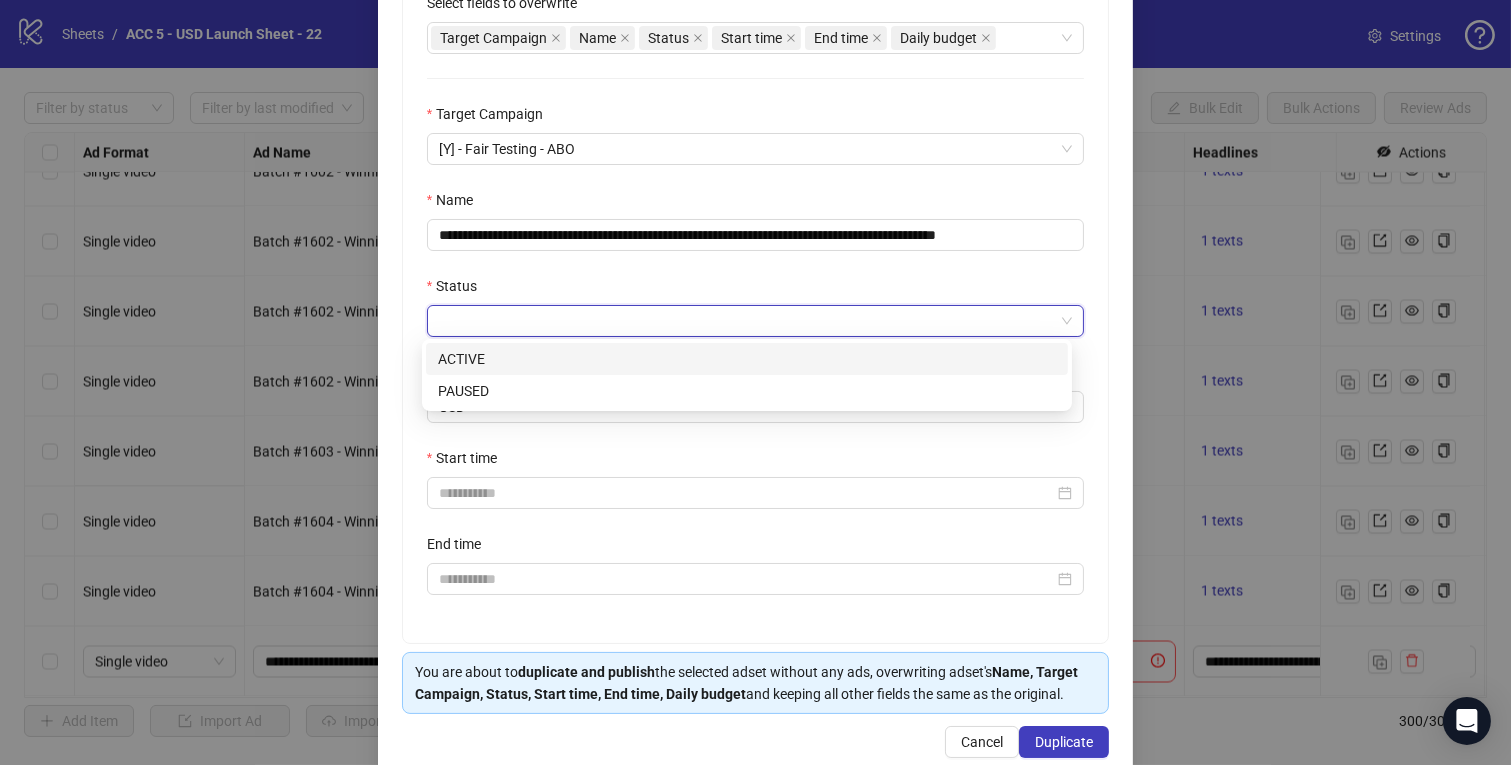 click on "ACTIVE" at bounding box center [747, 359] 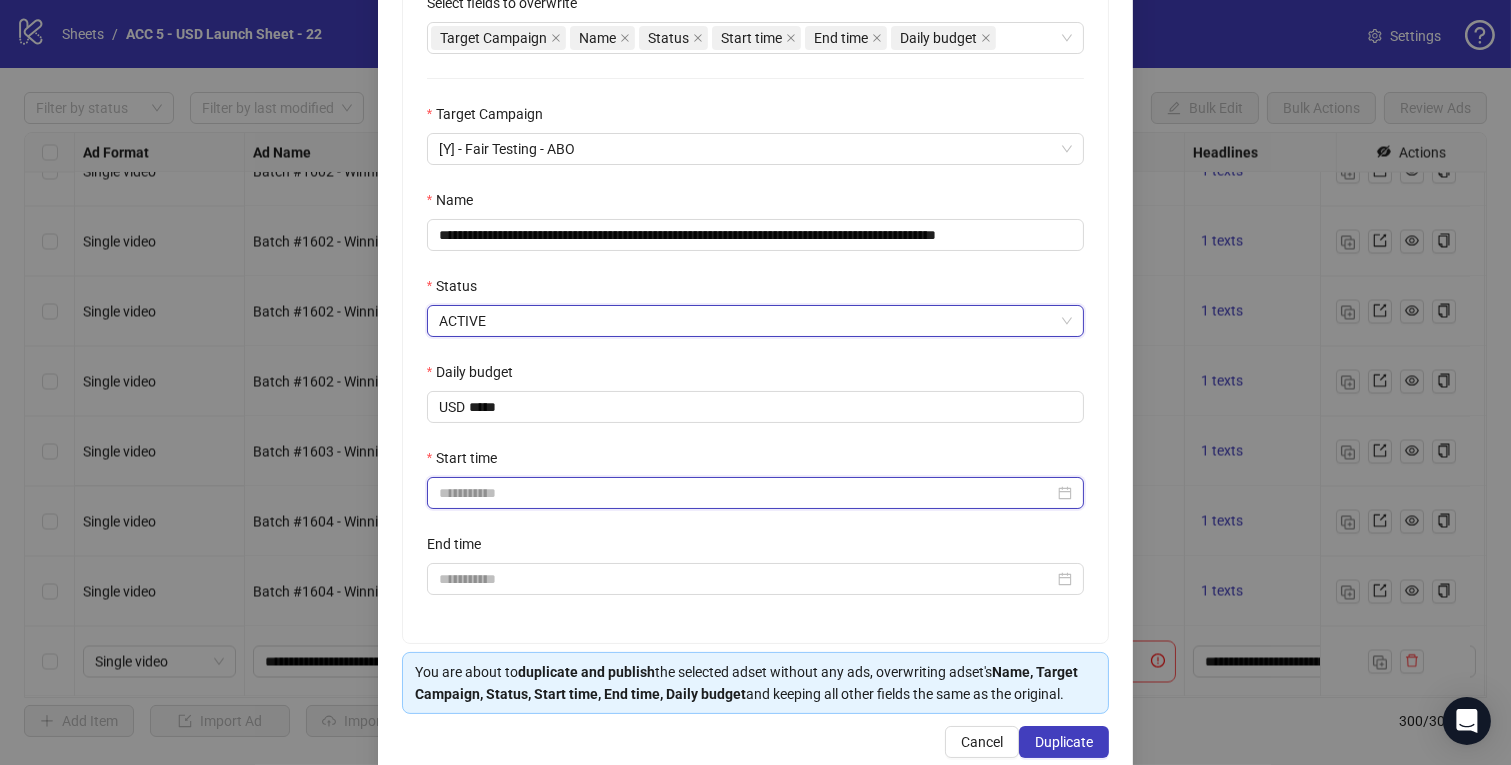 click on "Start time" at bounding box center (747, 493) 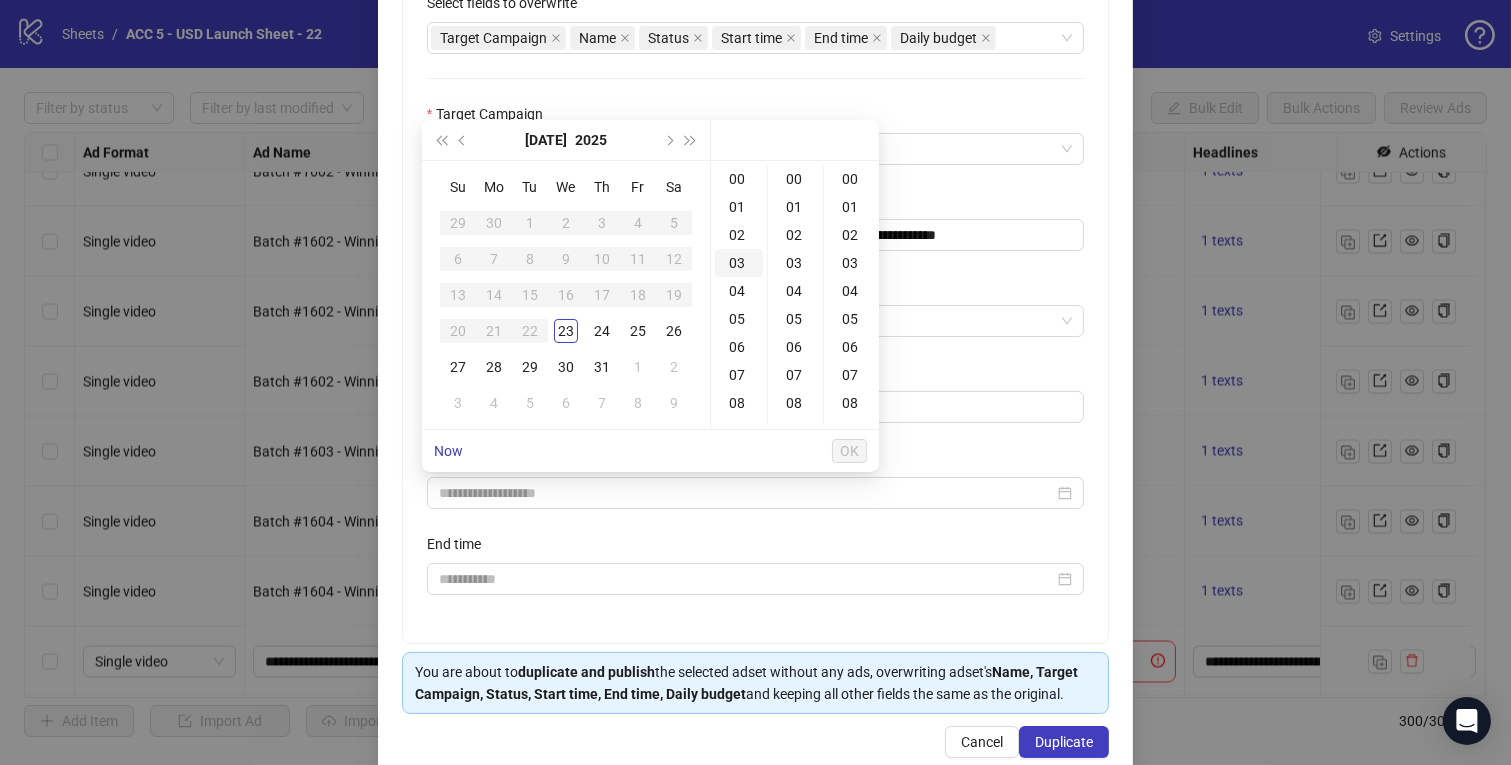 click on "24" at bounding box center (602, 331) 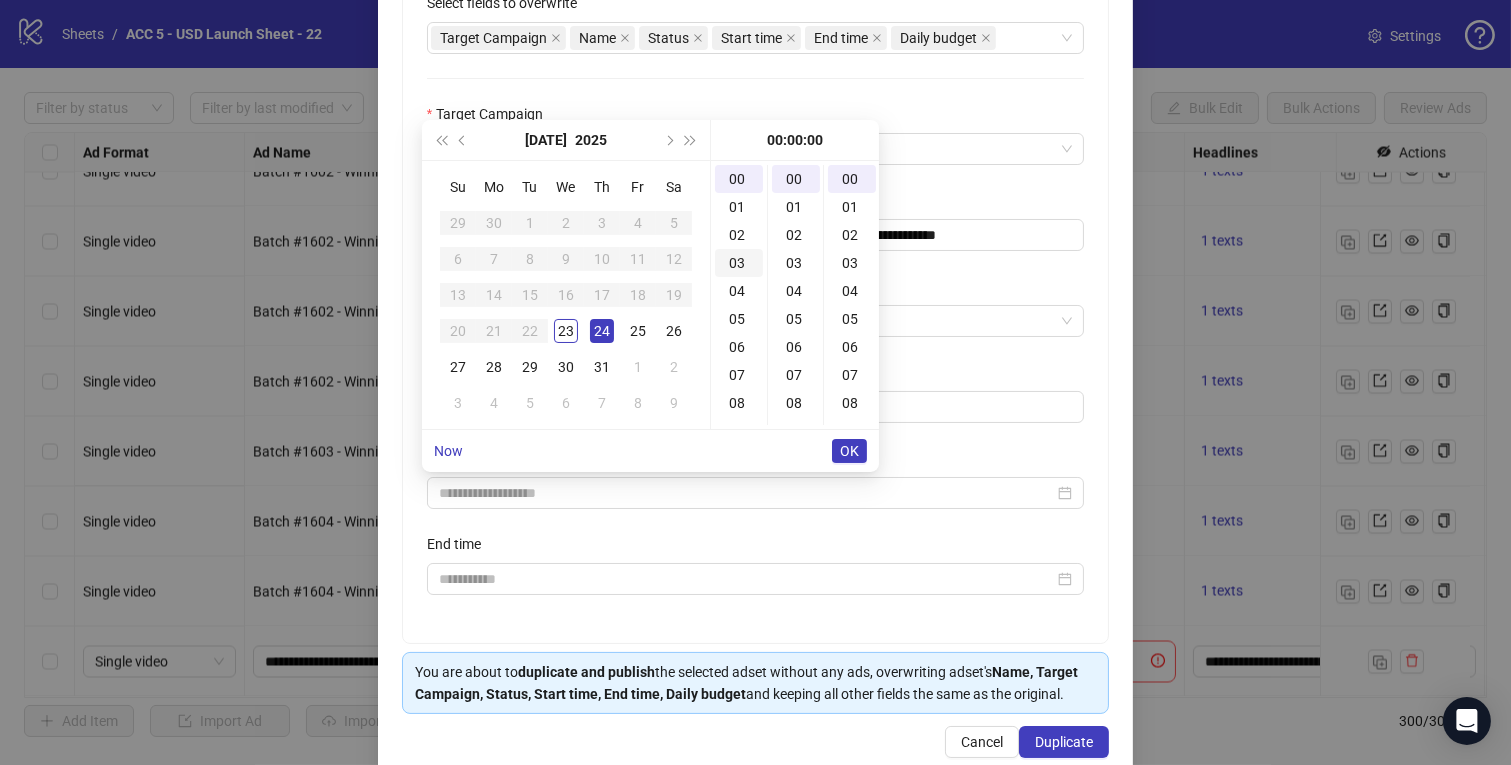 click on "03" at bounding box center [739, 263] 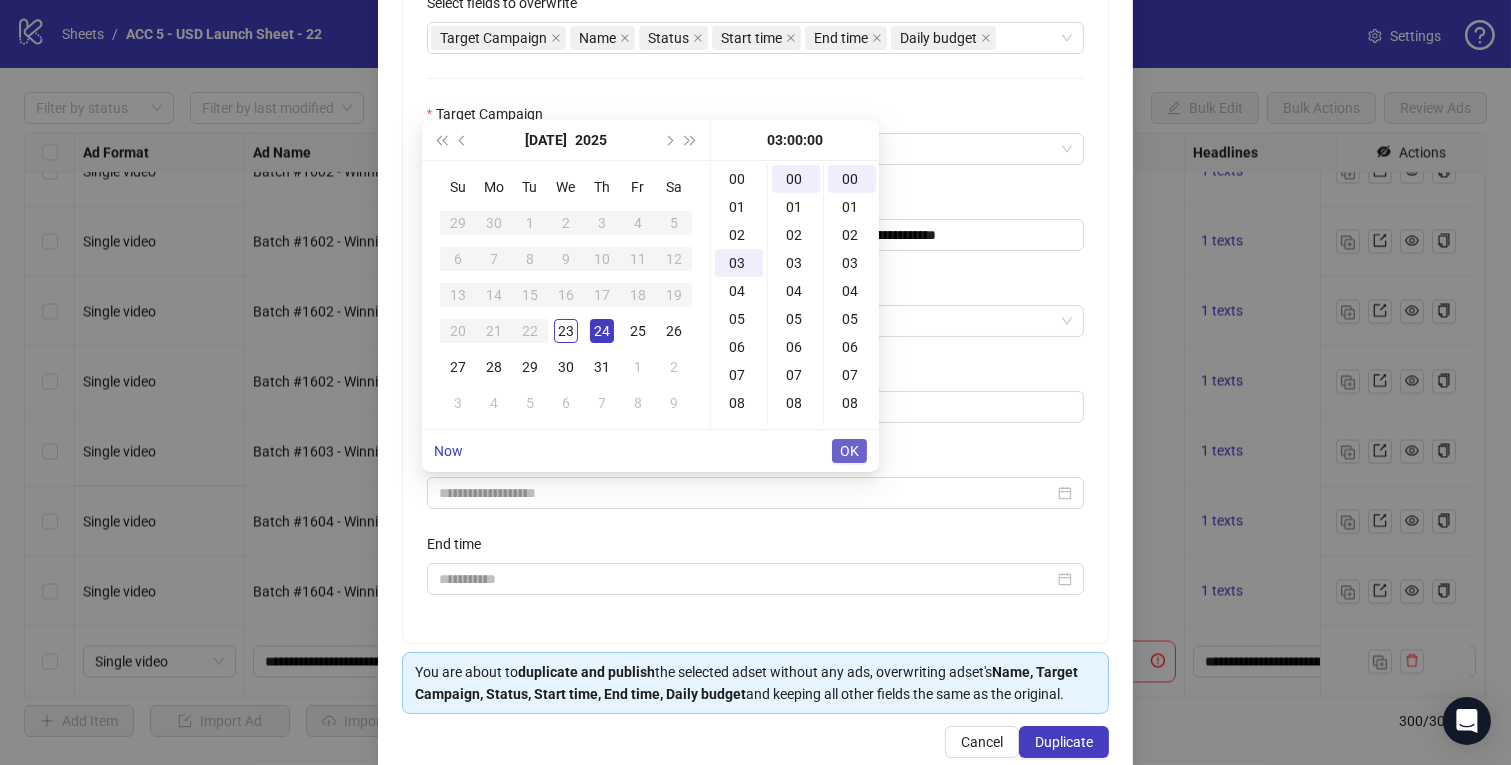 type on "**********" 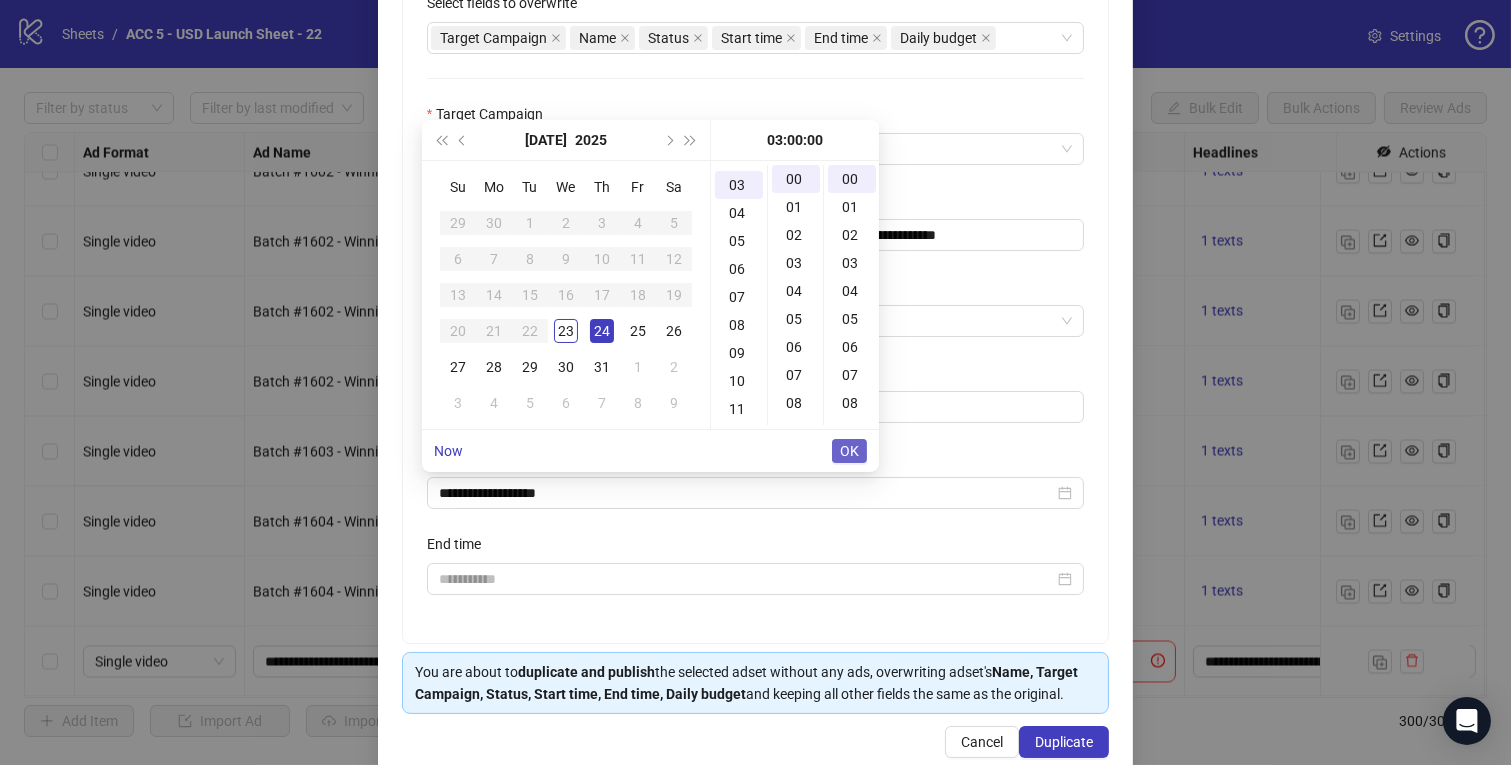 scroll, scrollTop: 83, scrollLeft: 0, axis: vertical 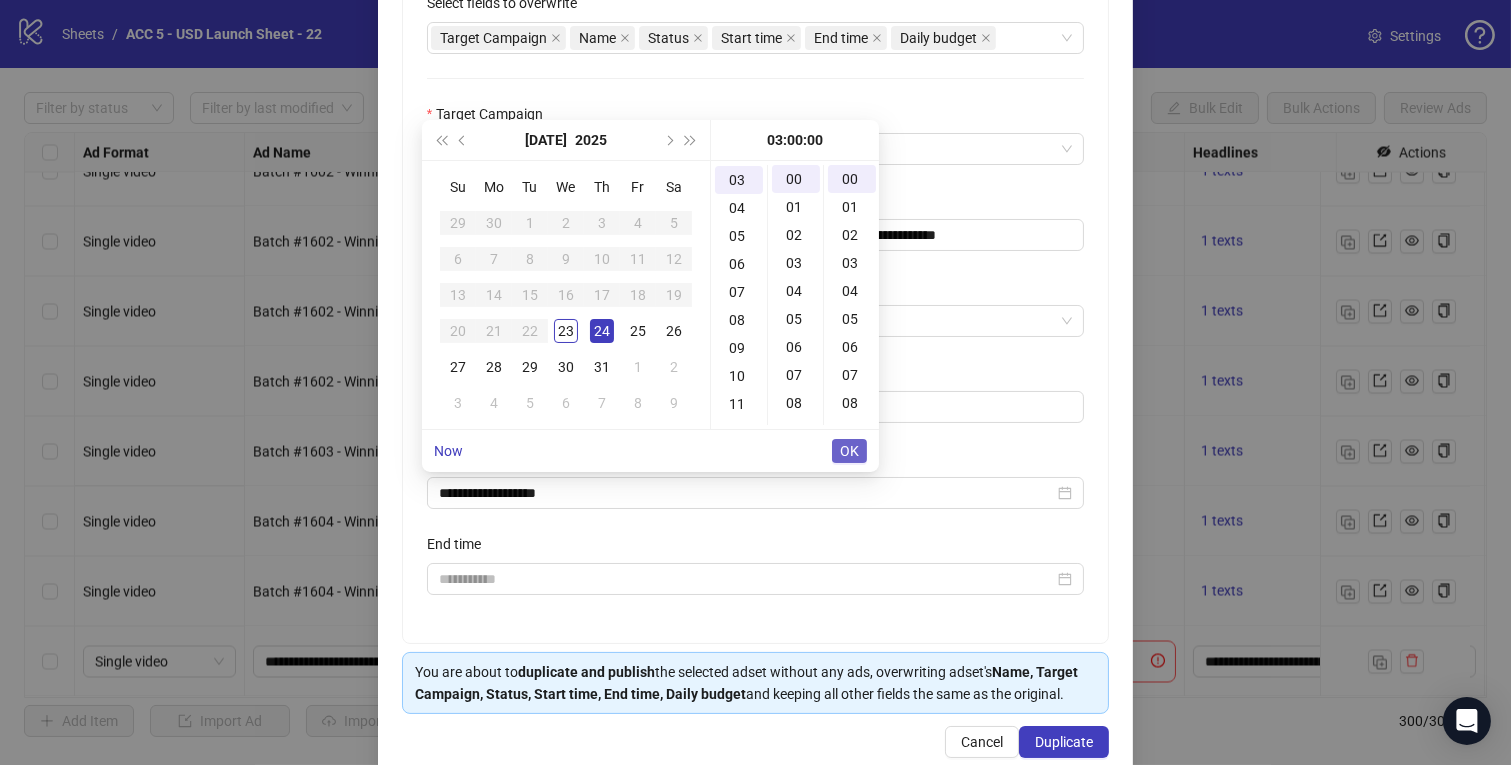 click on "OK" at bounding box center [849, 451] 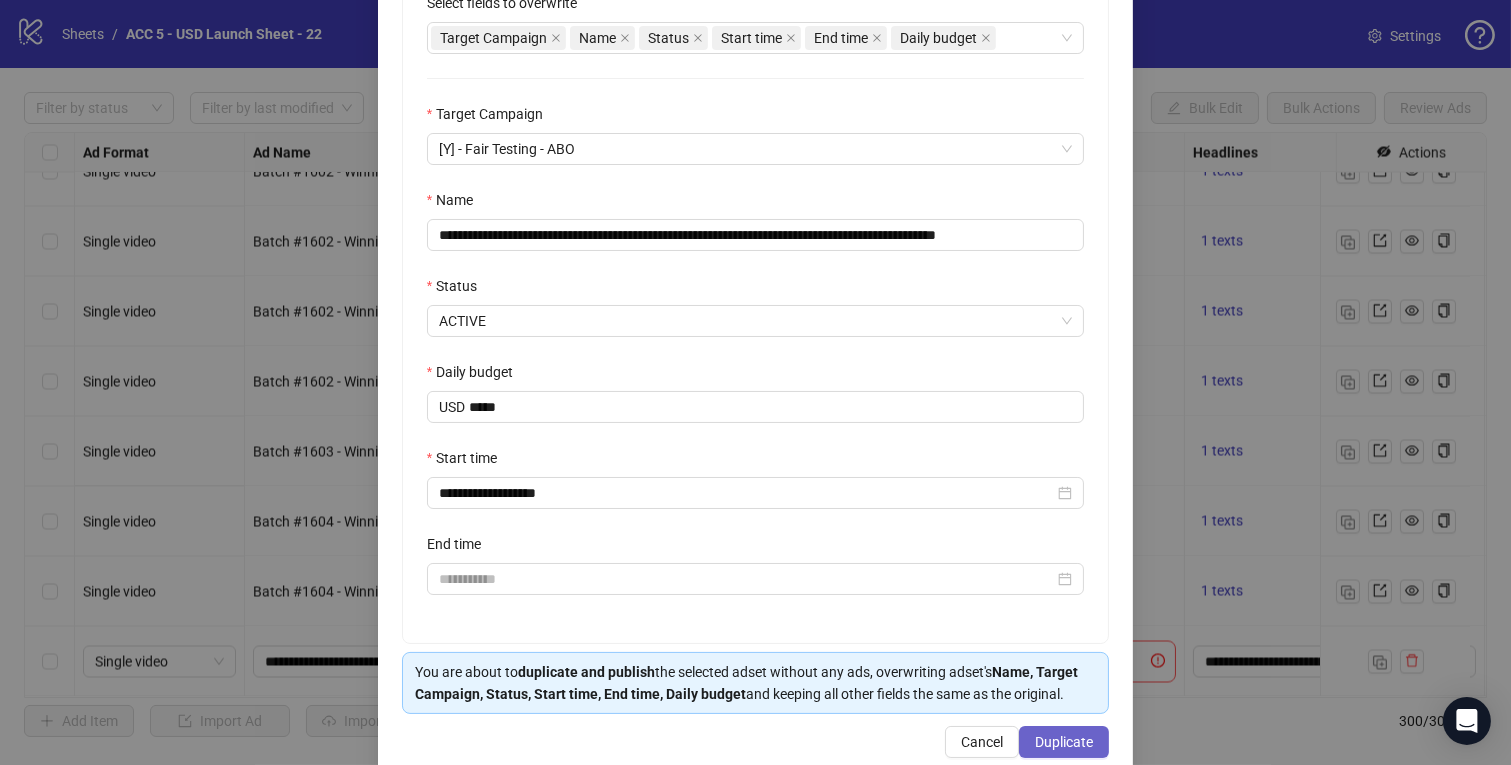 click on "Duplicate" at bounding box center [1064, 742] 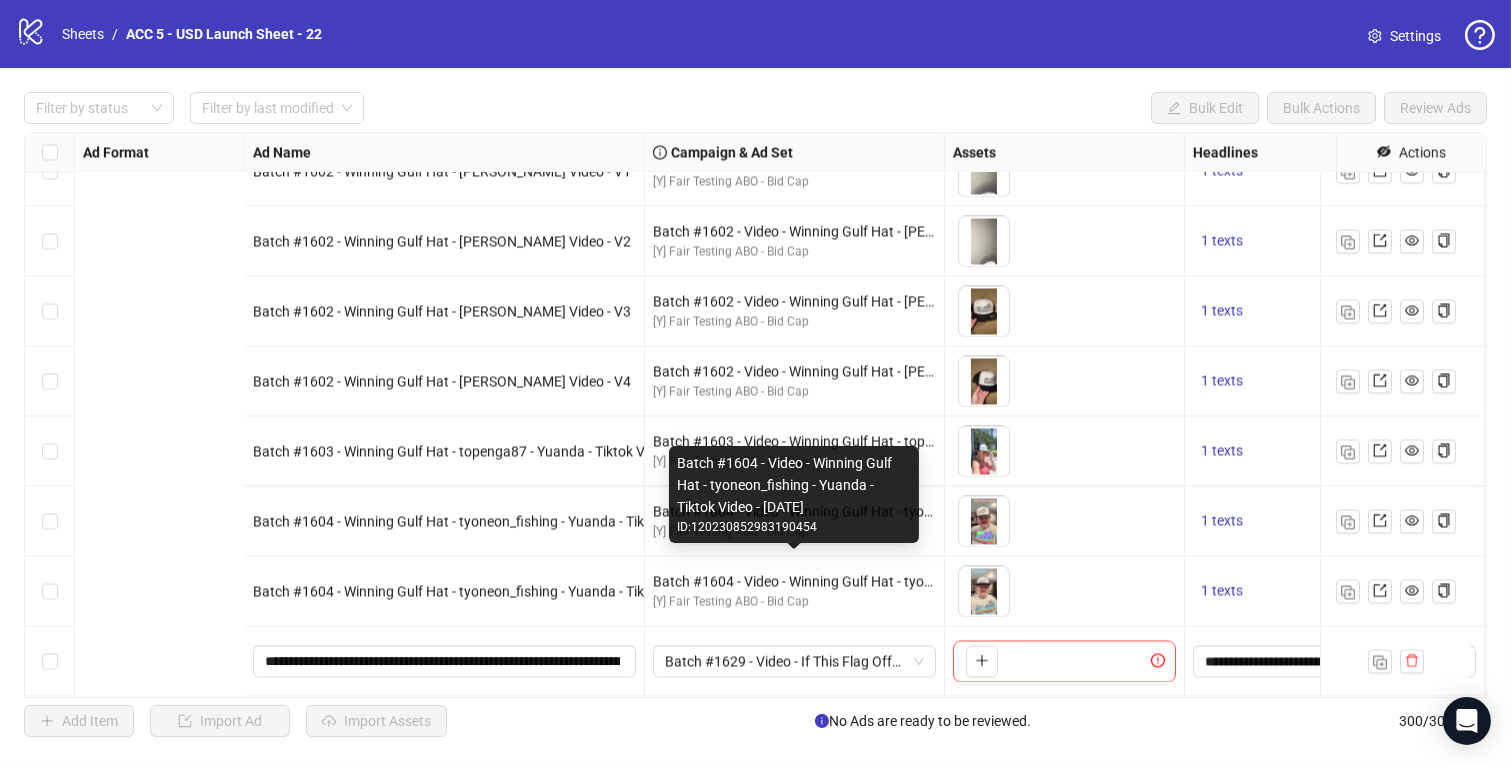 scroll, scrollTop: 20491, scrollLeft: 881, axis: both 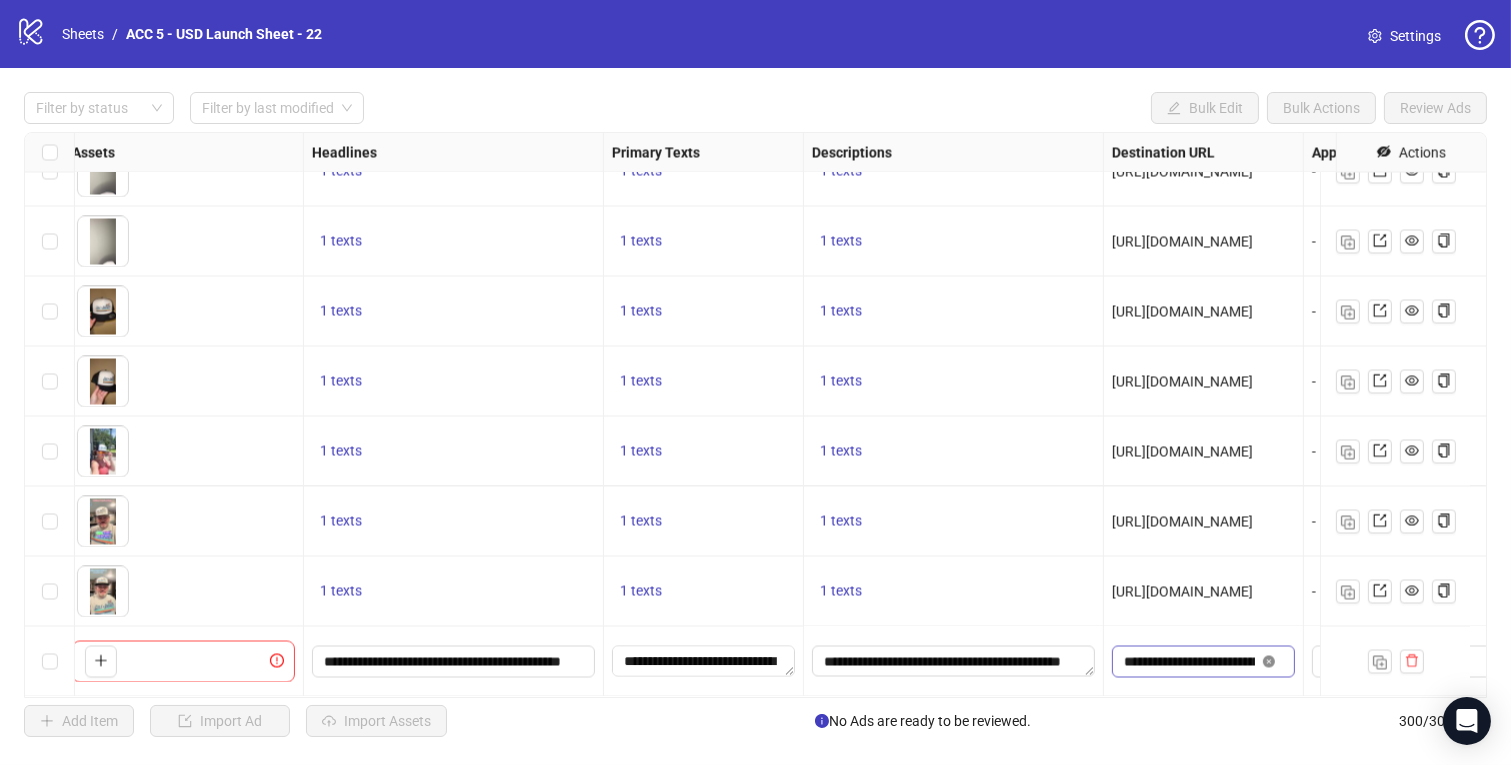 click 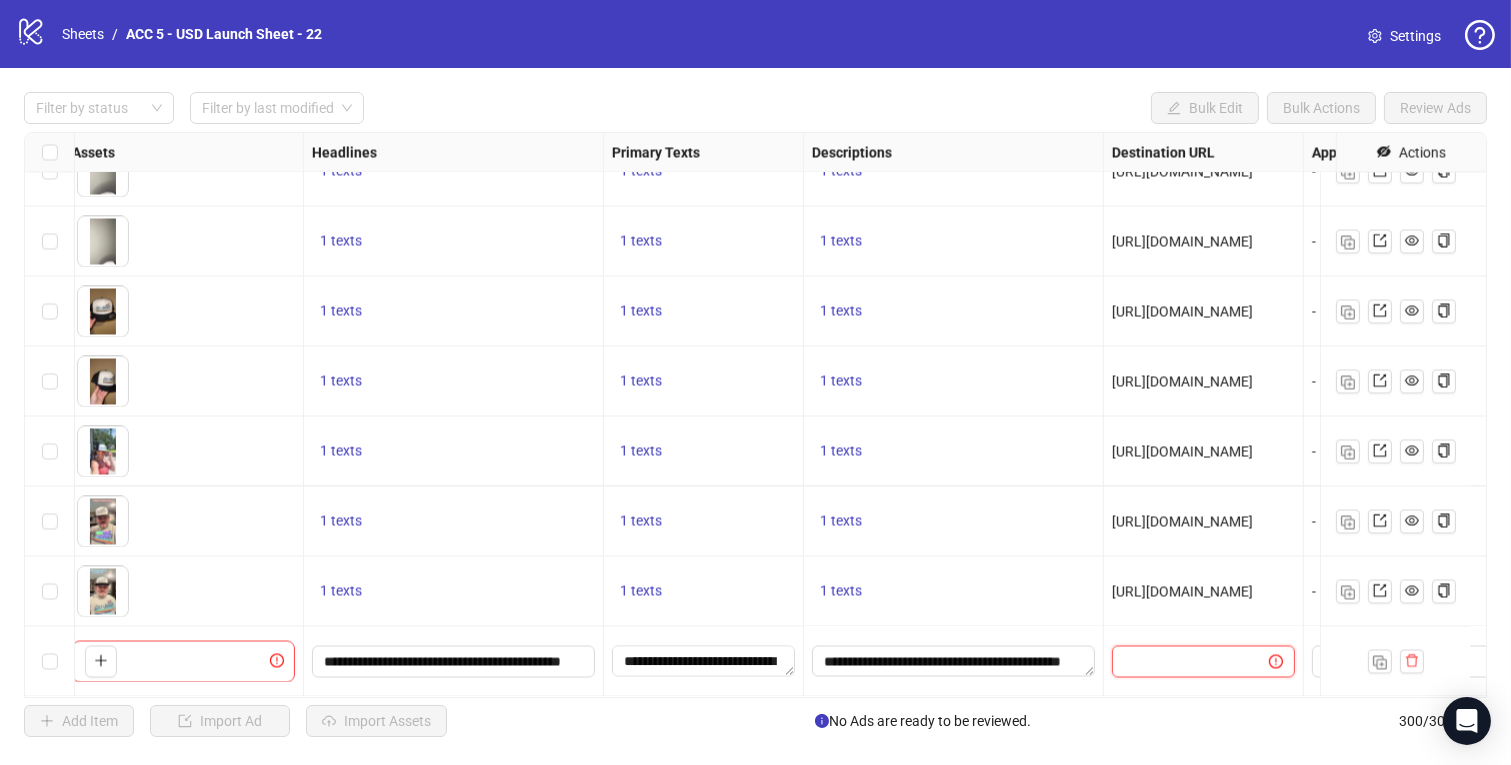 scroll, scrollTop: 0, scrollLeft: 0, axis: both 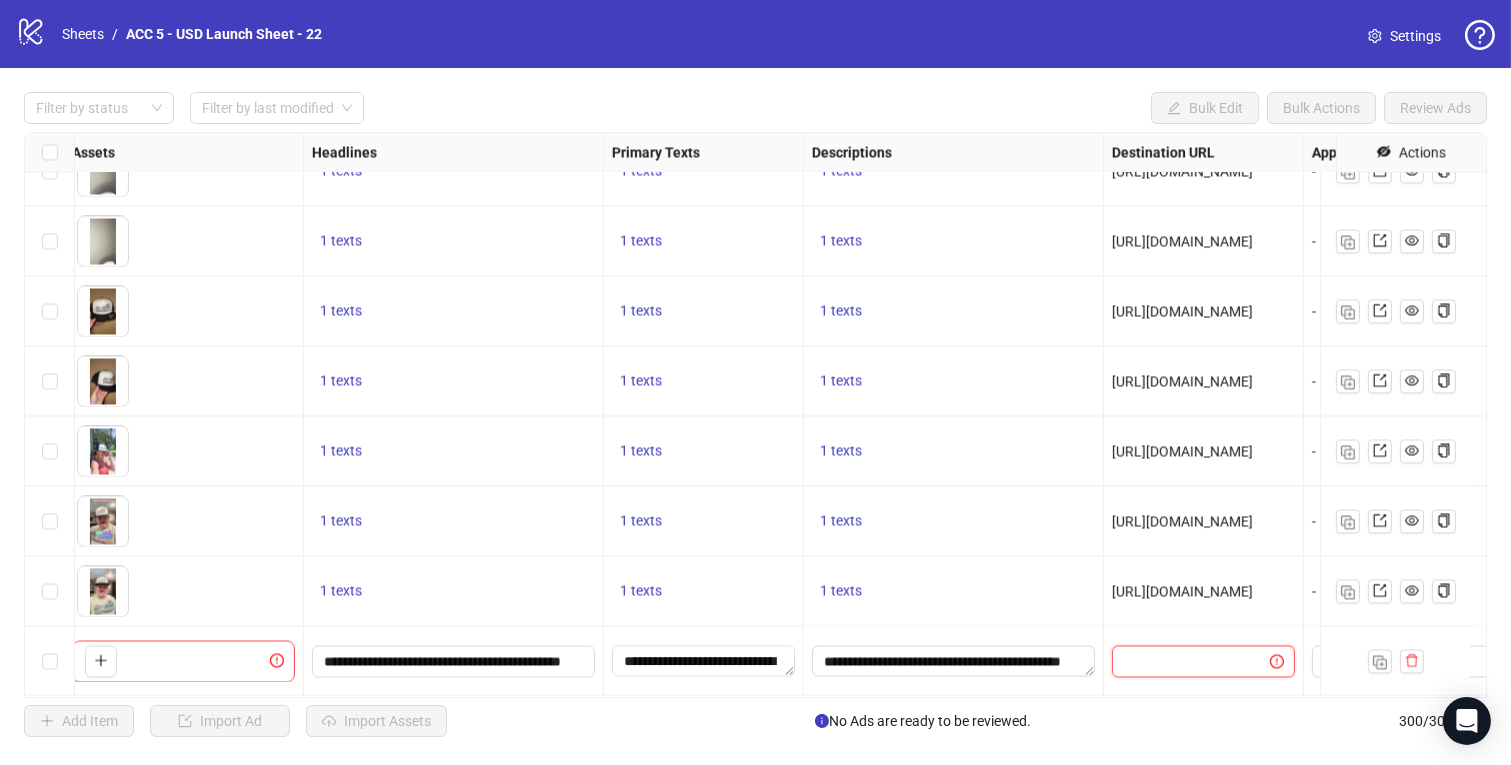 click at bounding box center (1183, 662) 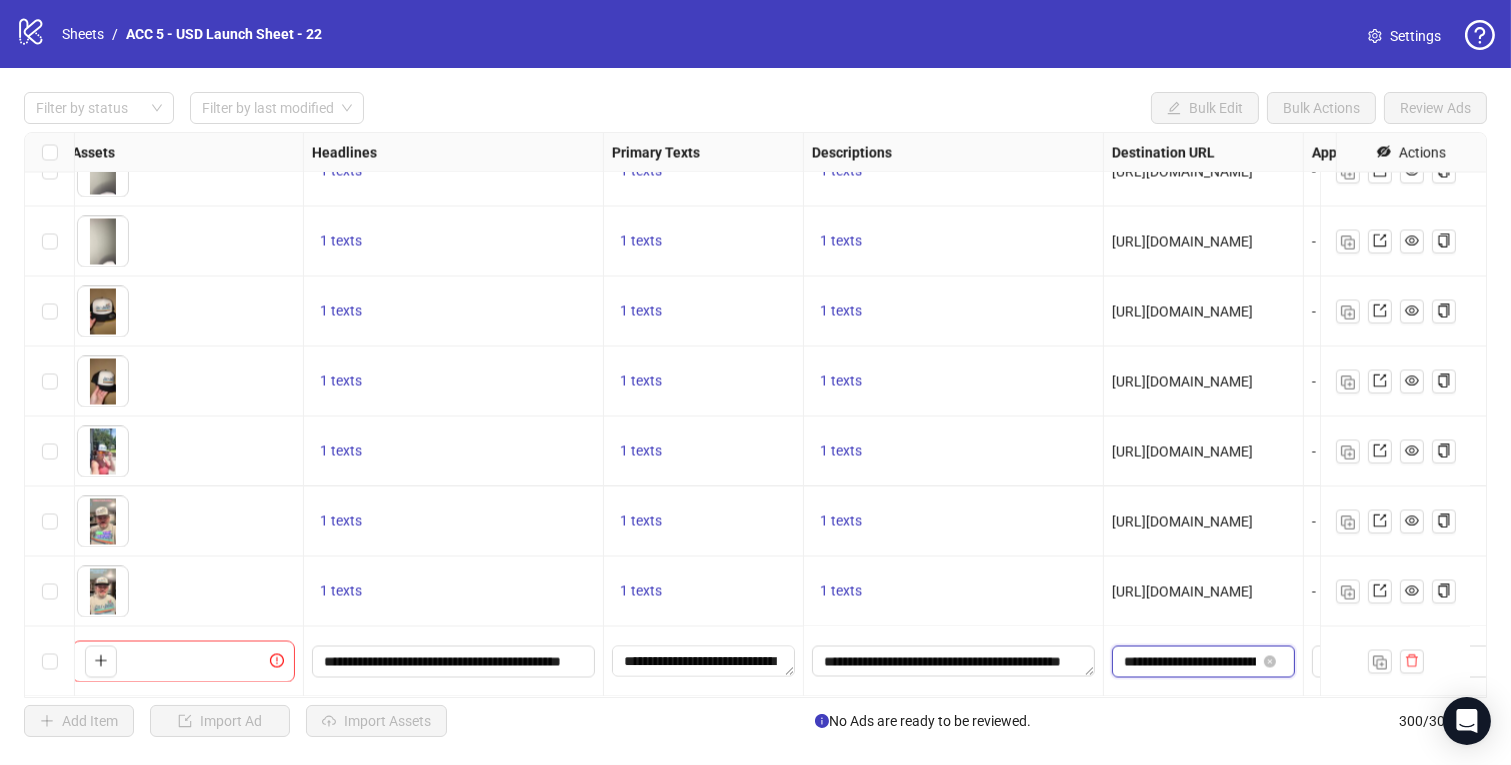 scroll, scrollTop: 0, scrollLeft: 425, axis: horizontal 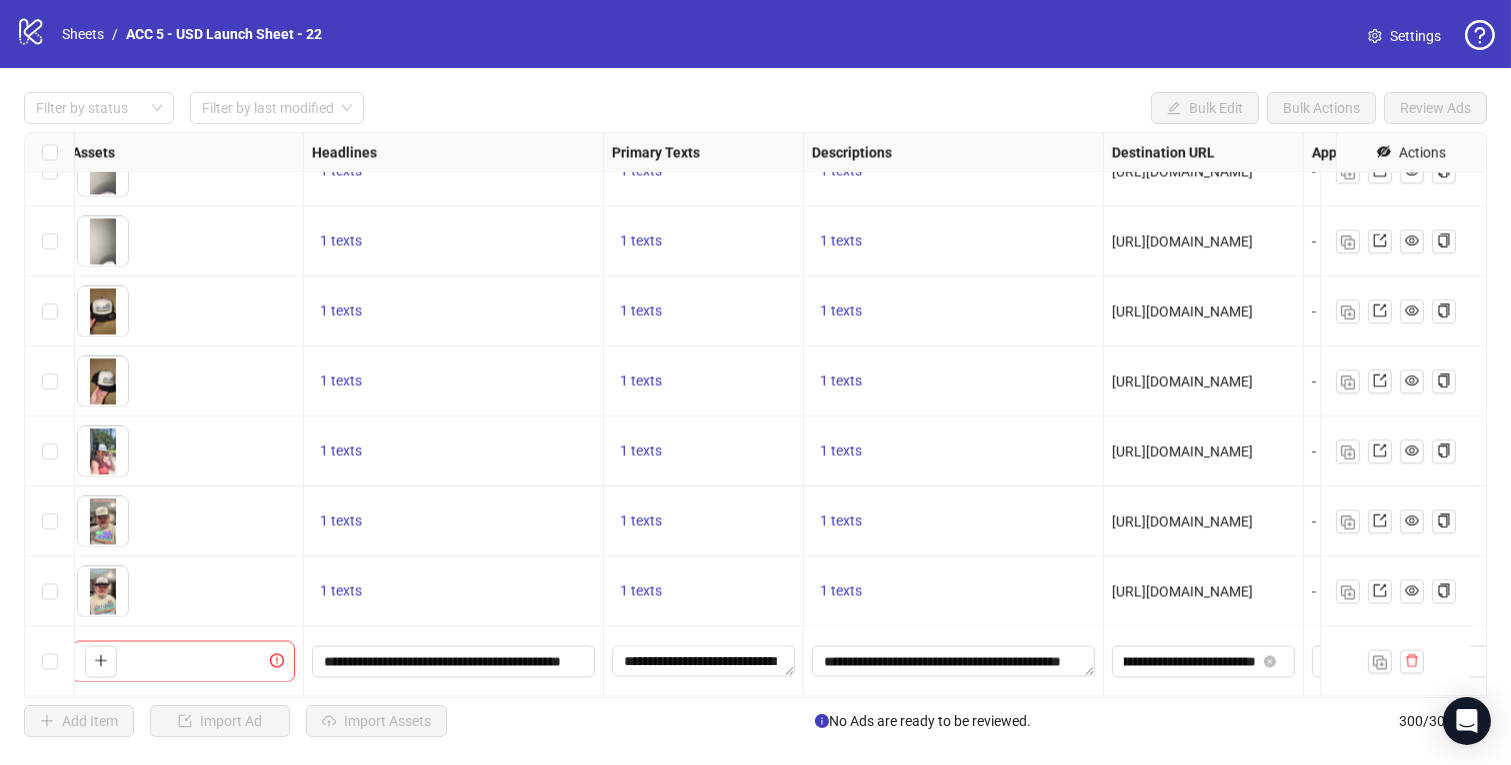 click on "1 texts" at bounding box center [954, 452] 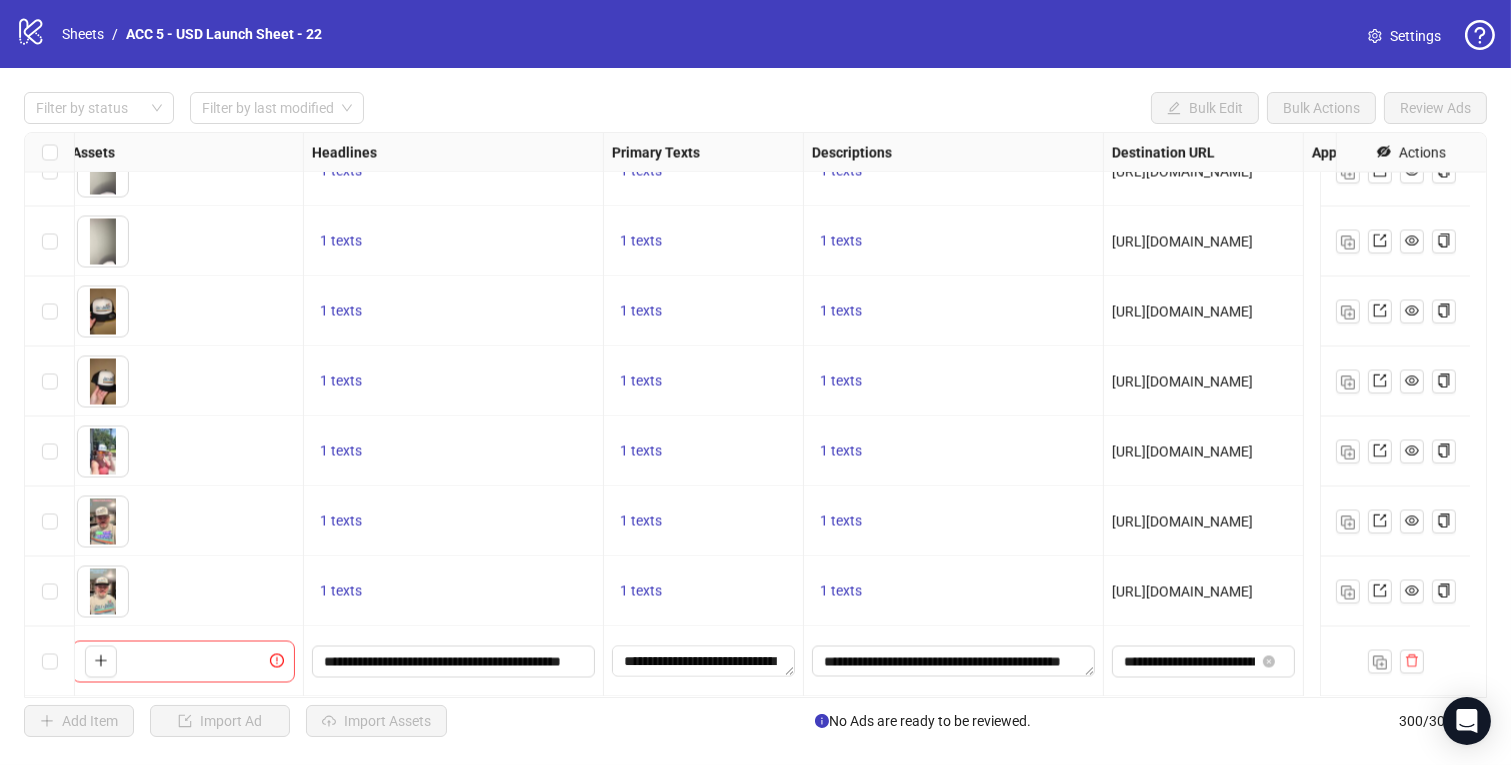 scroll, scrollTop: 20491, scrollLeft: 0, axis: vertical 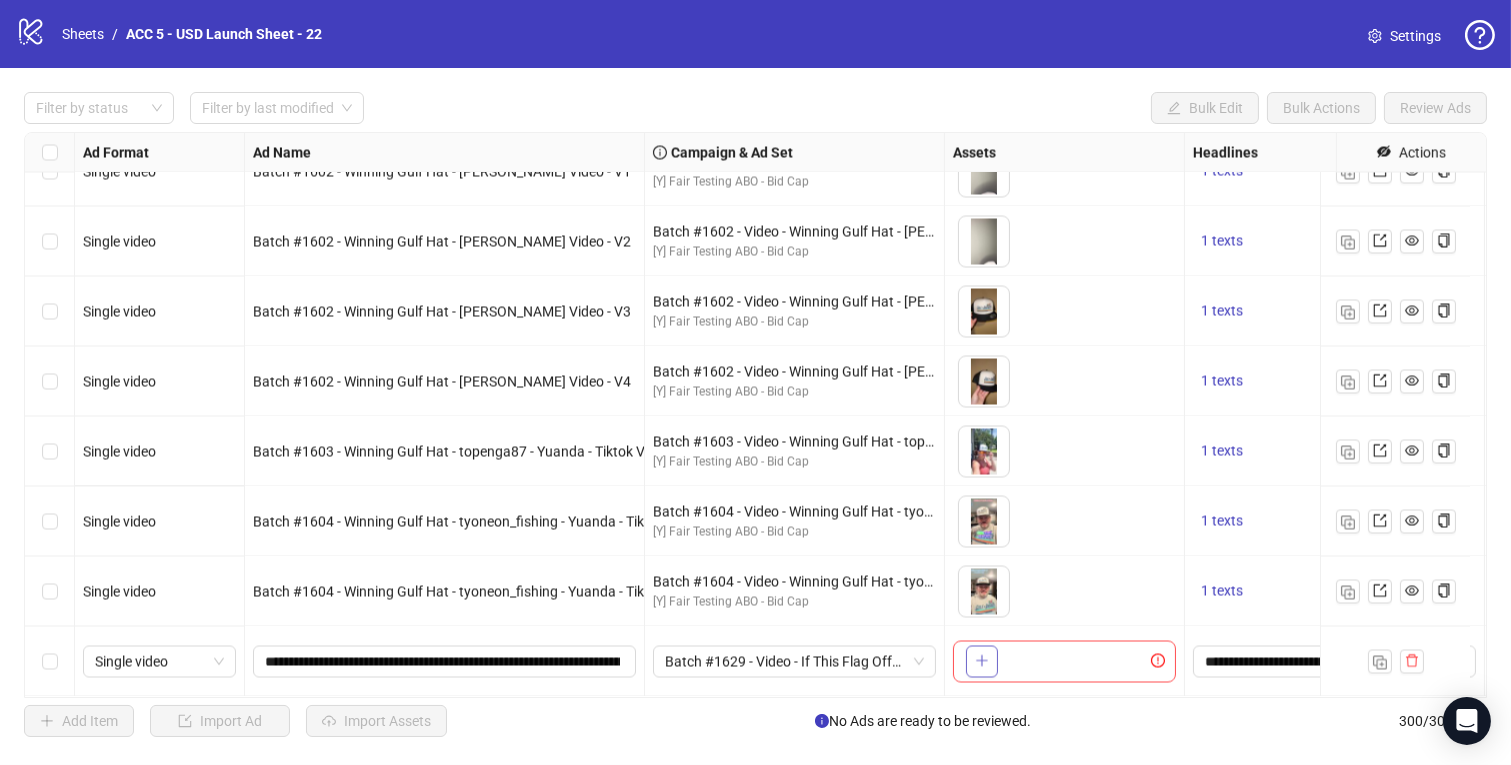 click 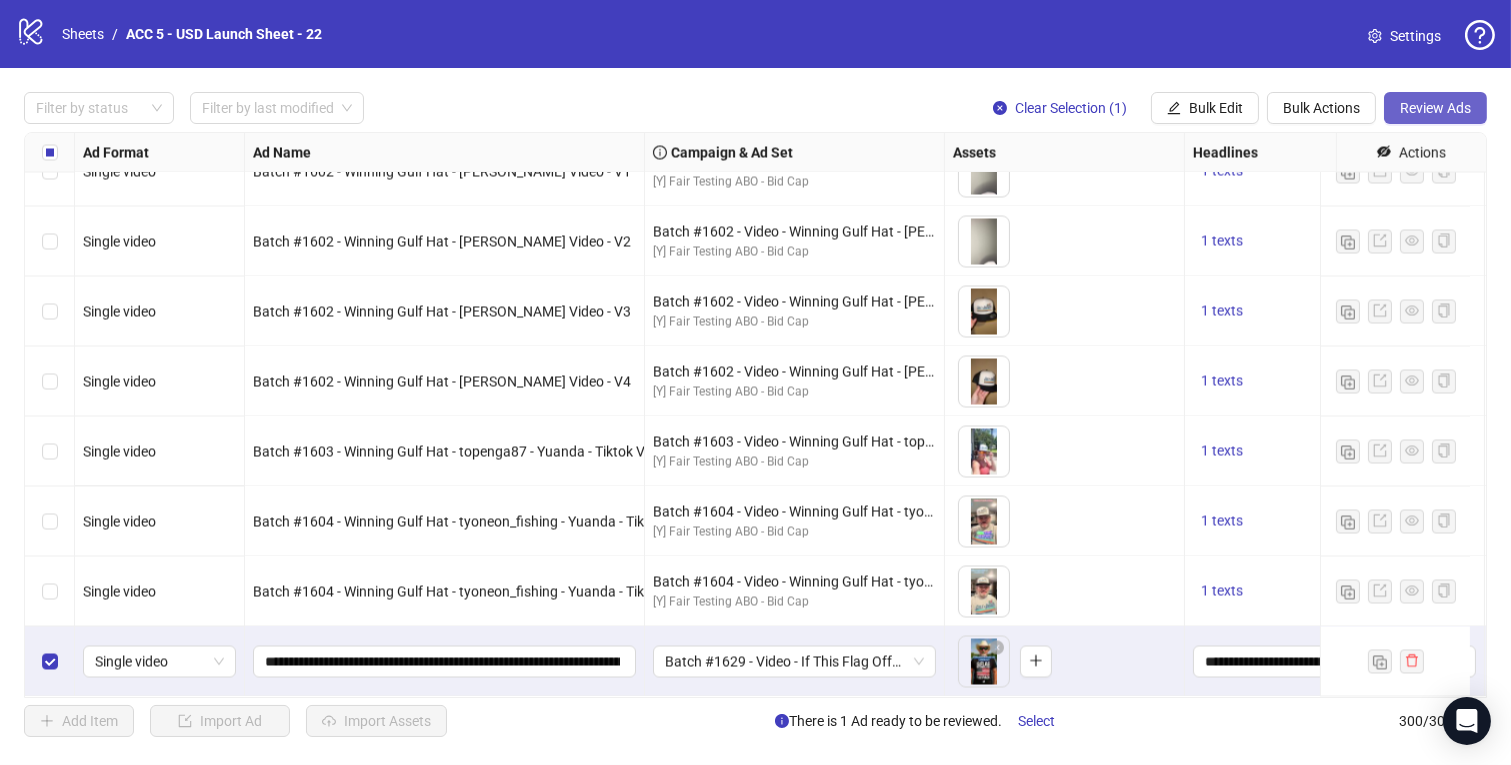 click on "Review Ads" at bounding box center [1435, 108] 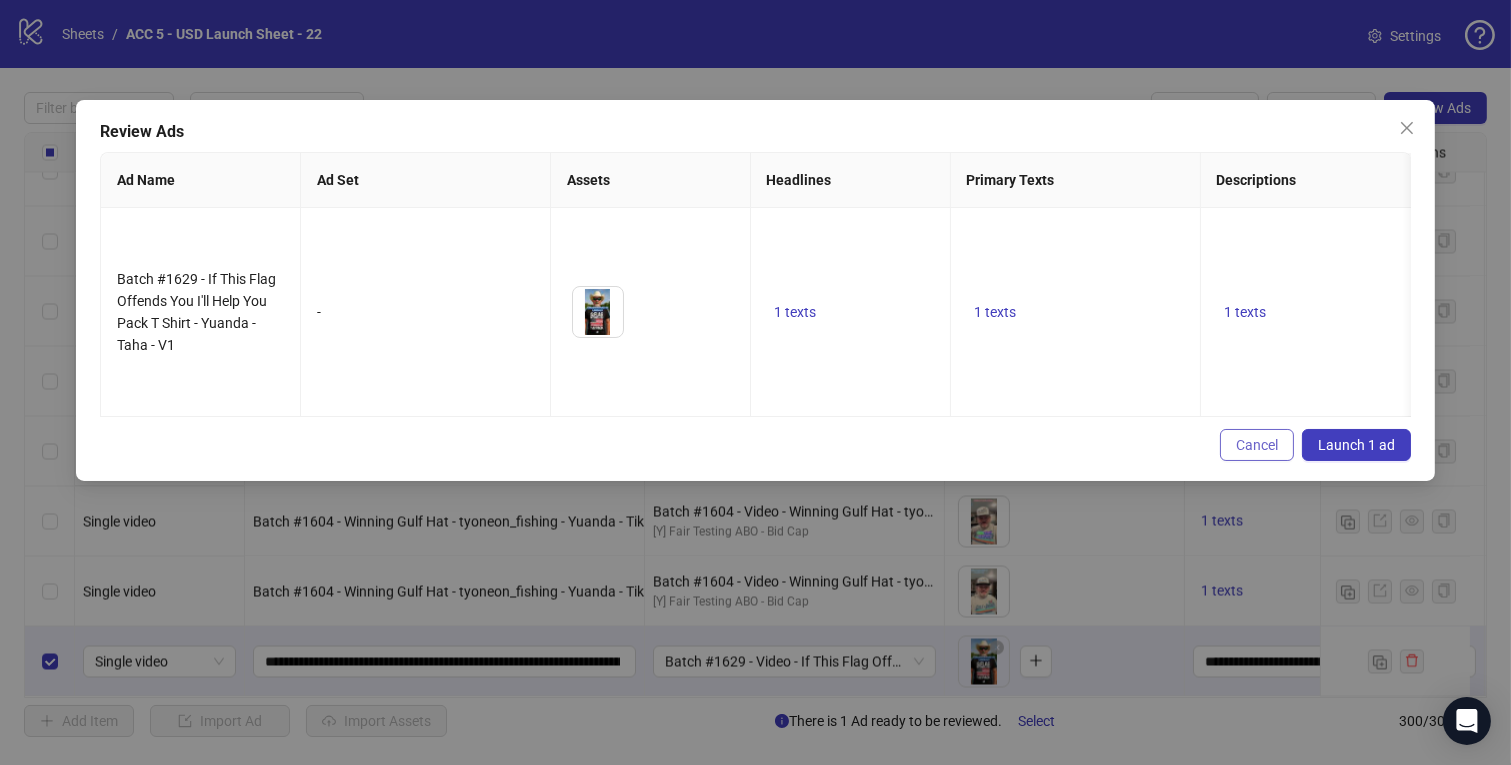 click on "Cancel" at bounding box center (1257, 445) 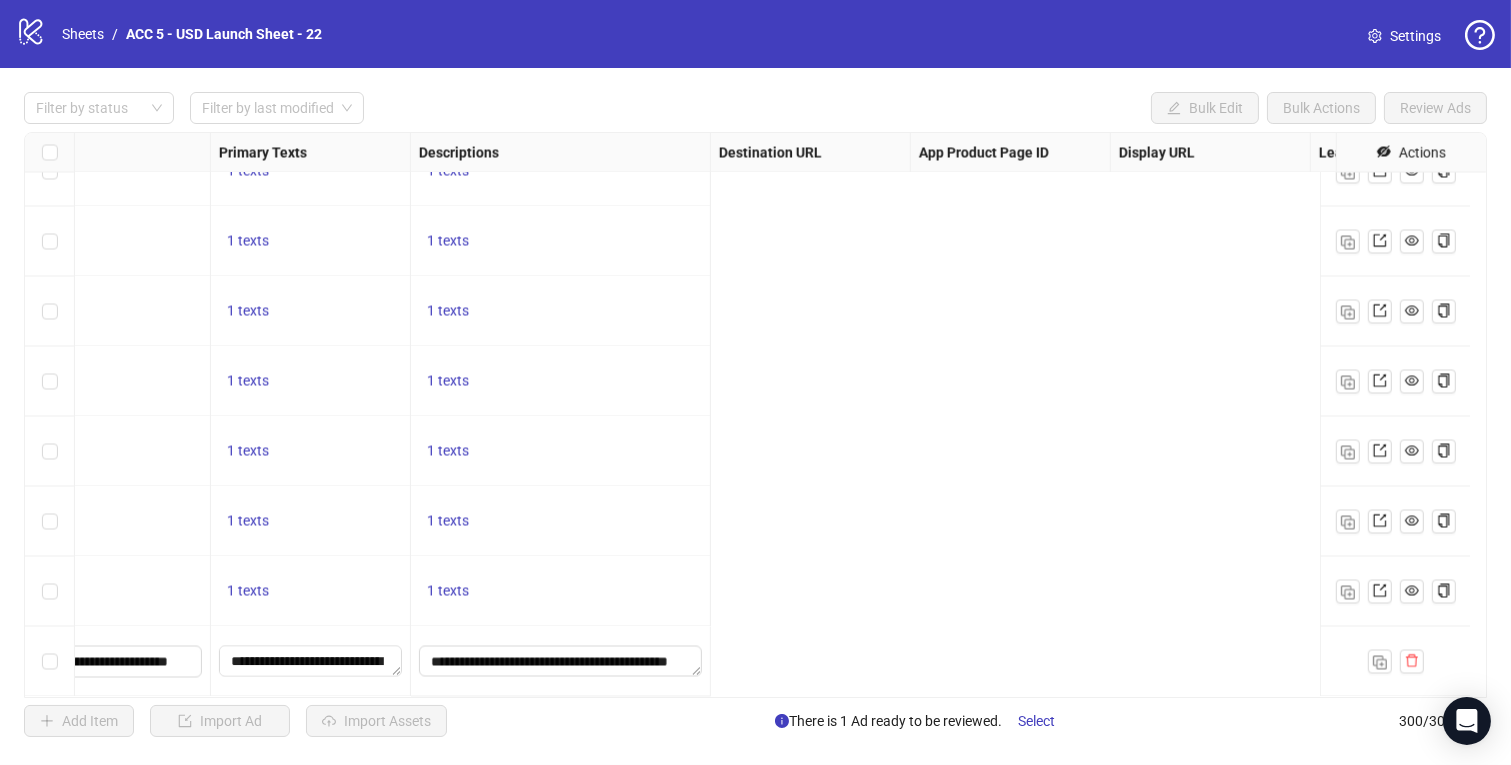 scroll, scrollTop: 20491, scrollLeft: 0, axis: vertical 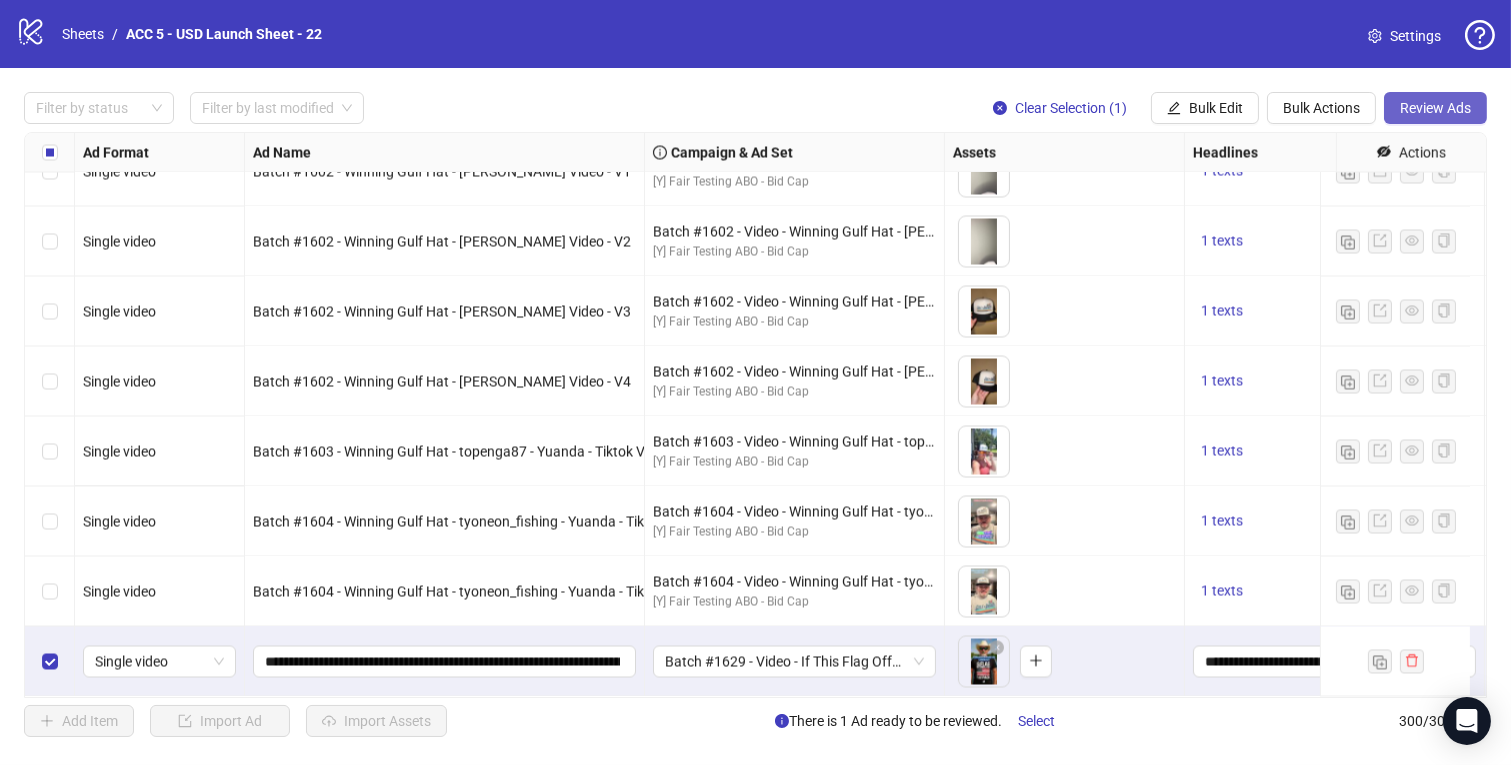 click on "Review Ads" at bounding box center (1435, 108) 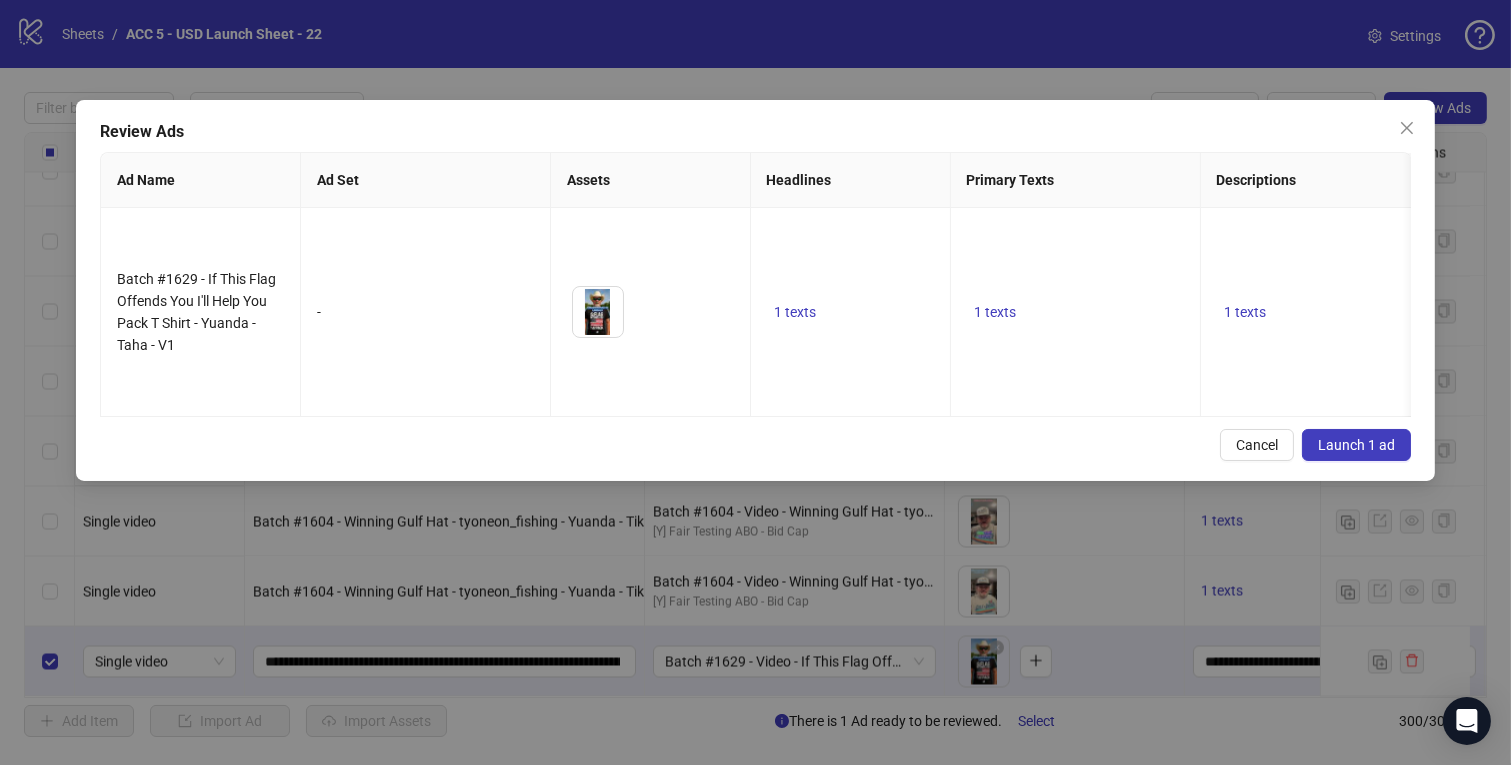 click on "Launch 1 ad" at bounding box center [1356, 445] 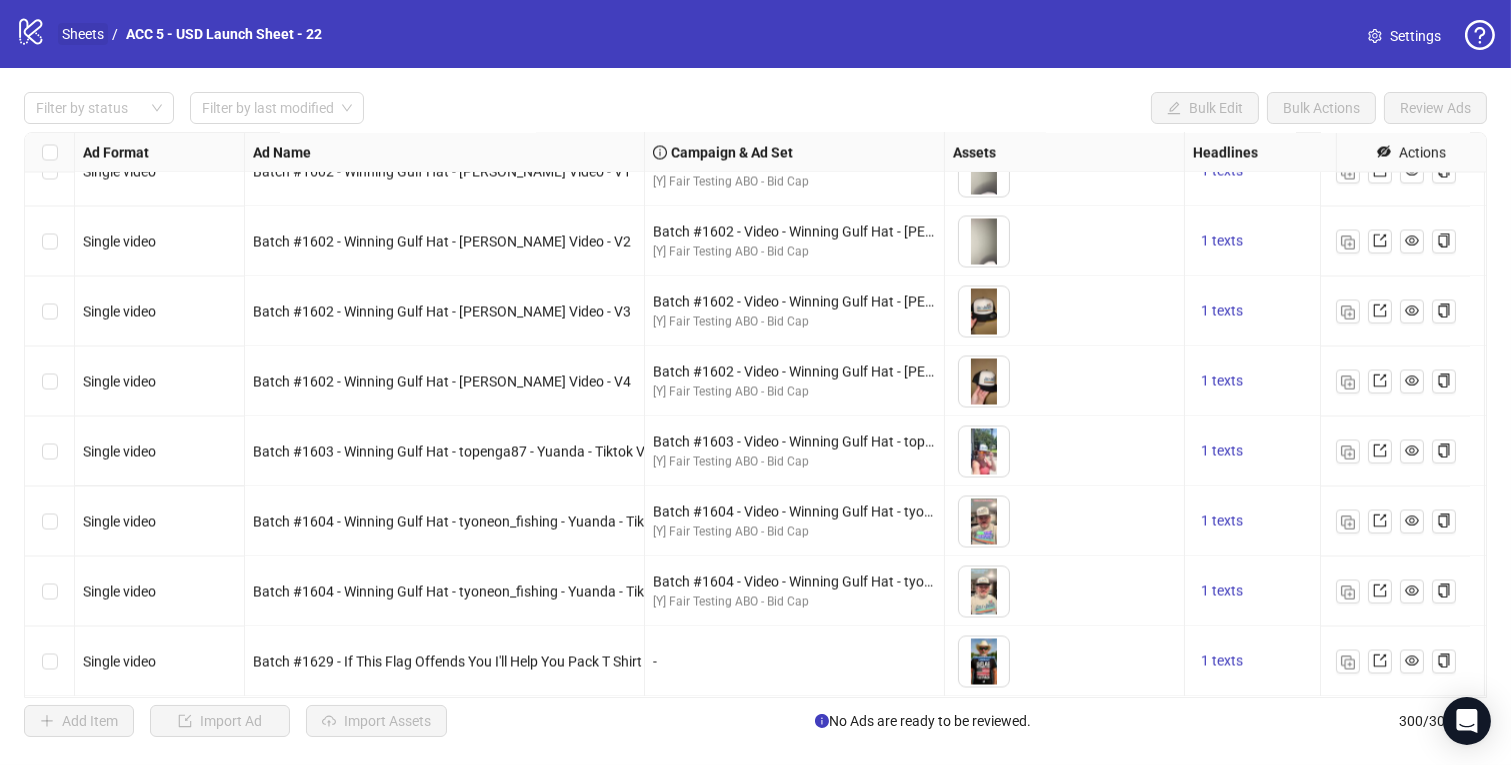 click on "Sheets" at bounding box center (83, 34) 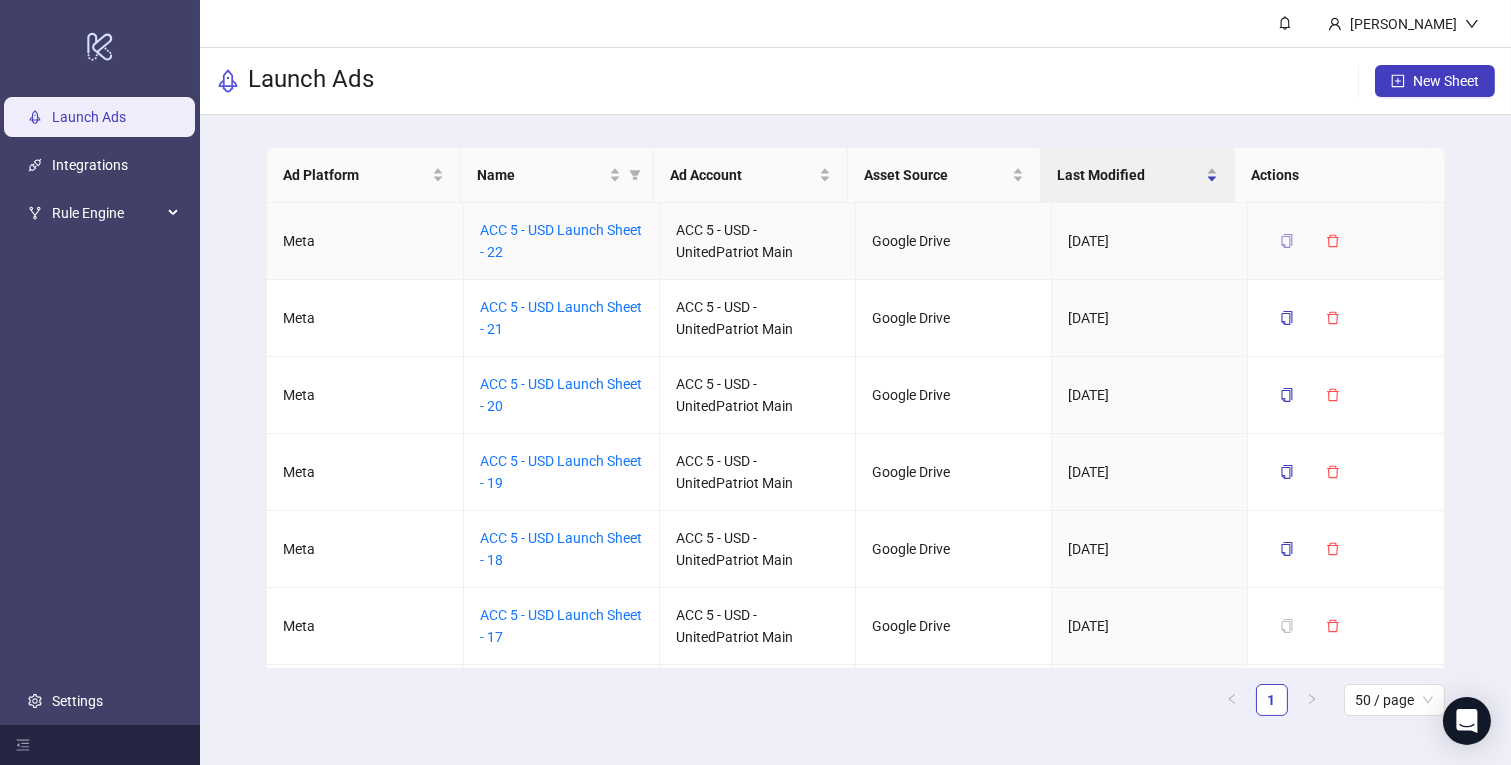 click 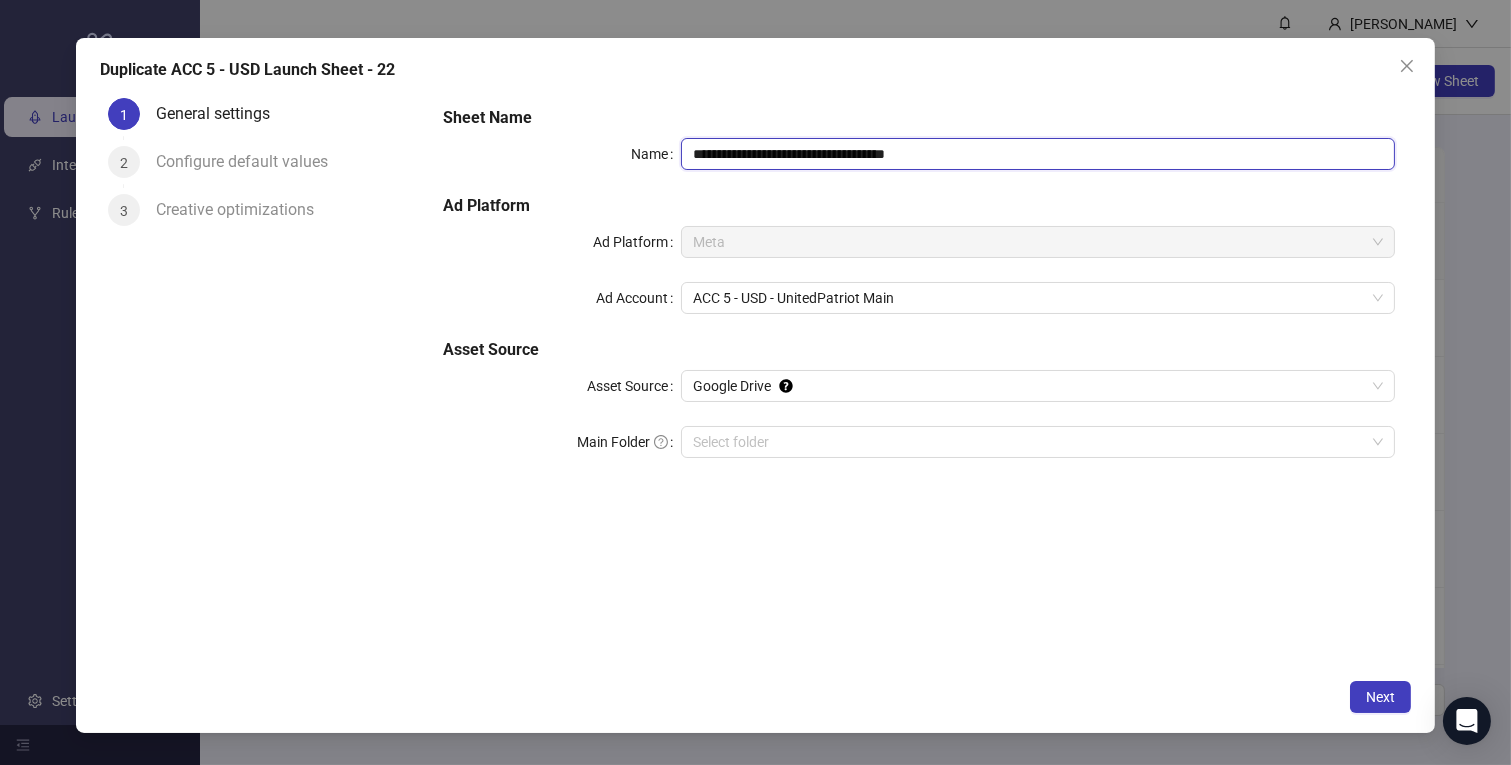 drag, startPoint x: 907, startPoint y: 159, endPoint x: 1064, endPoint y: 159, distance: 157 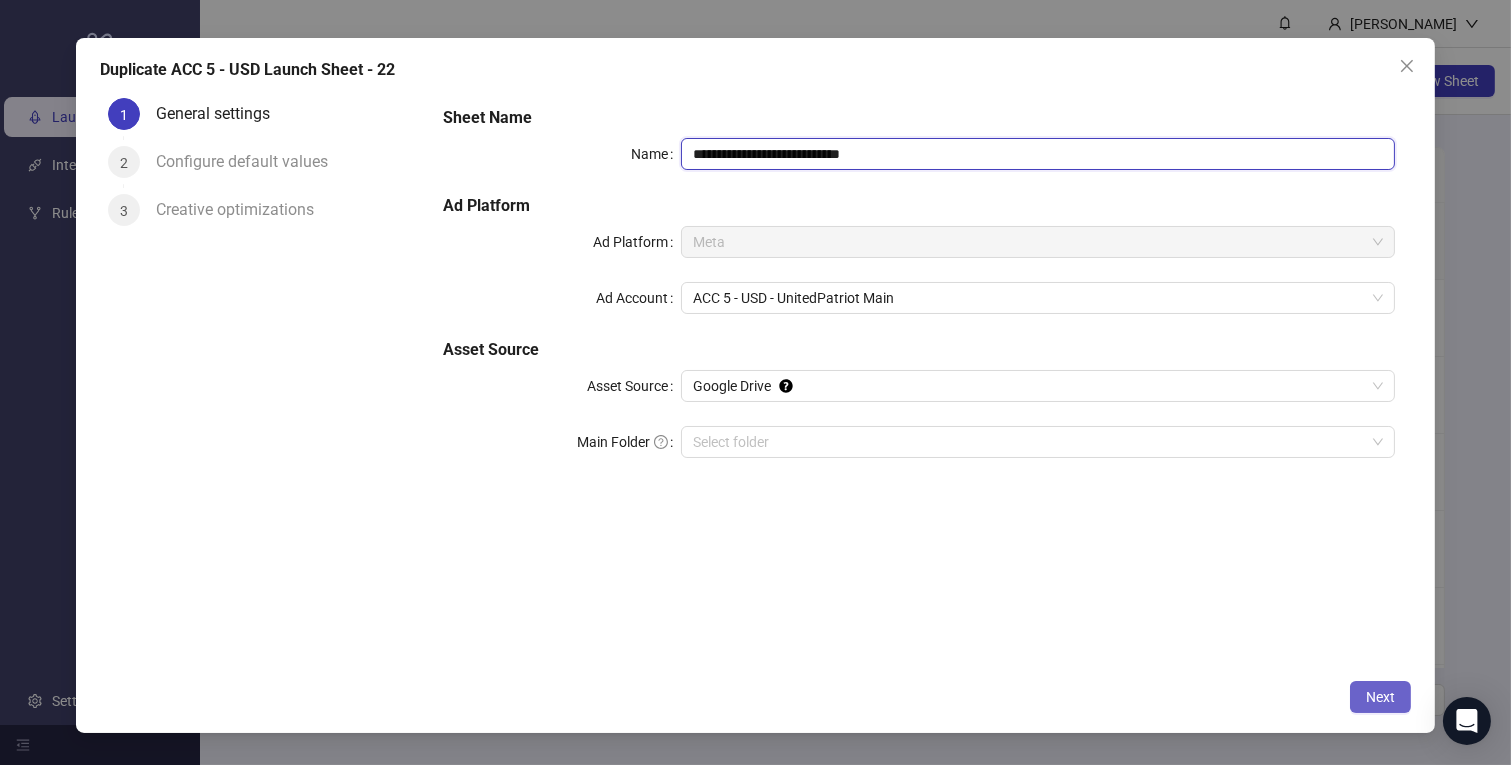 type on "**********" 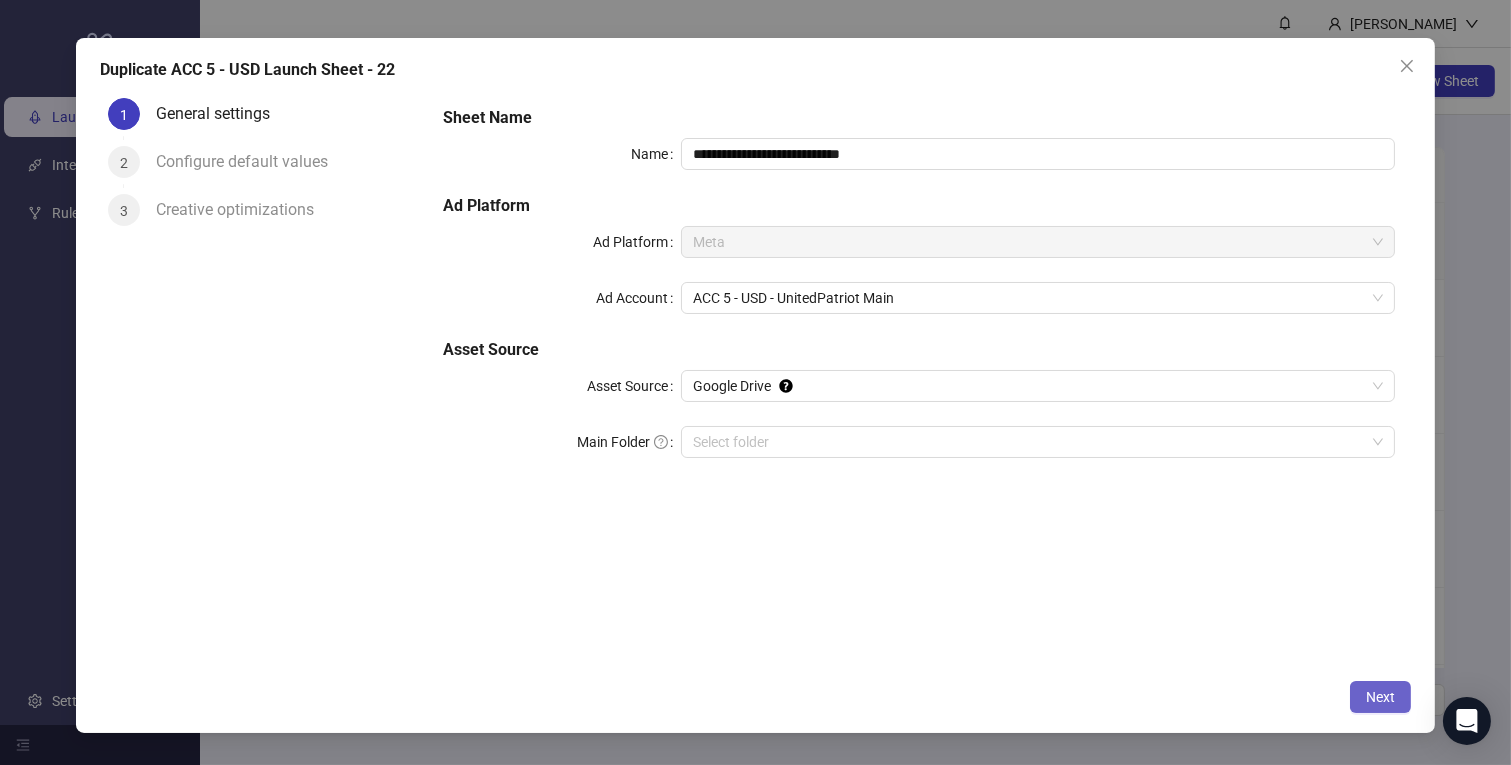 click on "Next" at bounding box center (1380, 697) 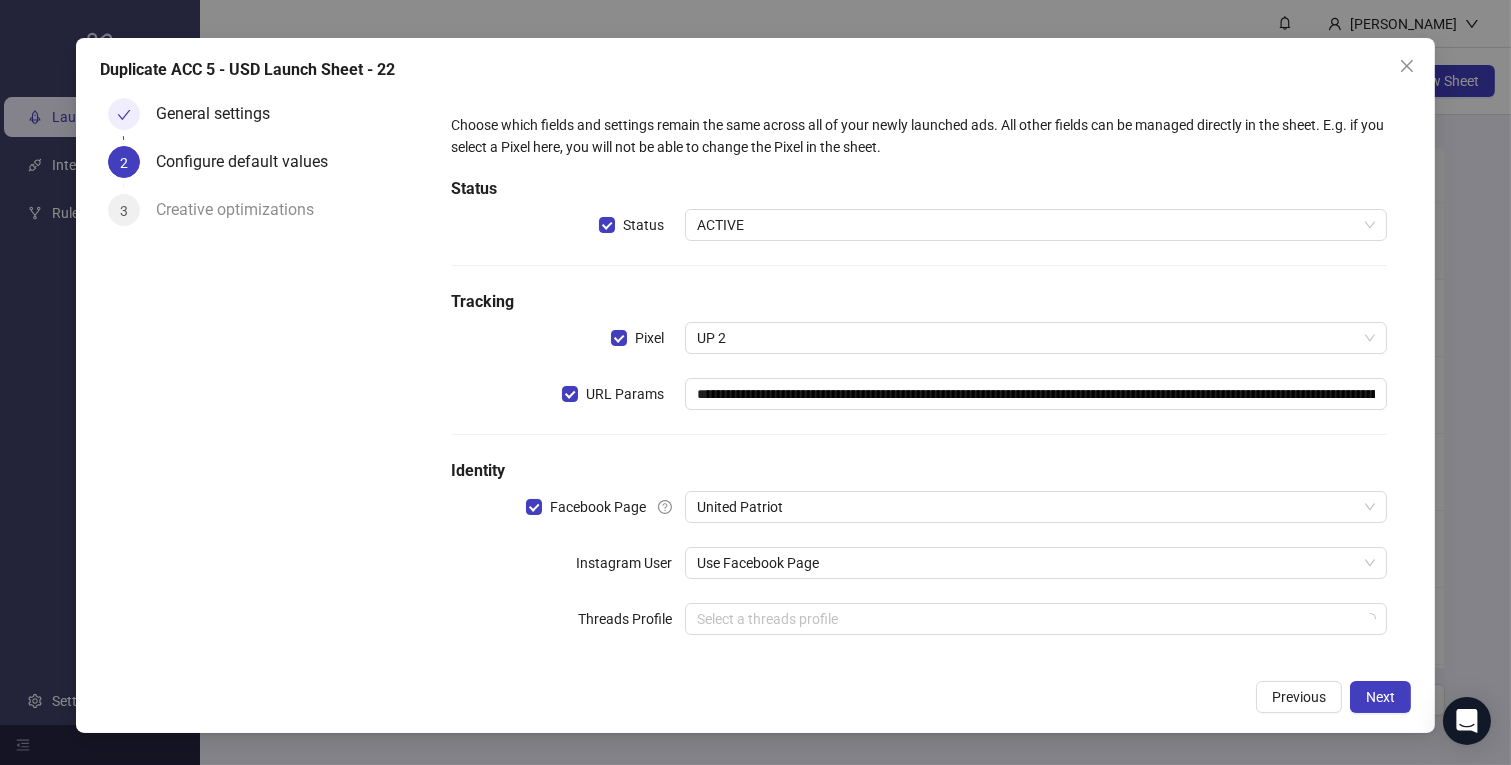 click on "General settings" at bounding box center [221, 114] 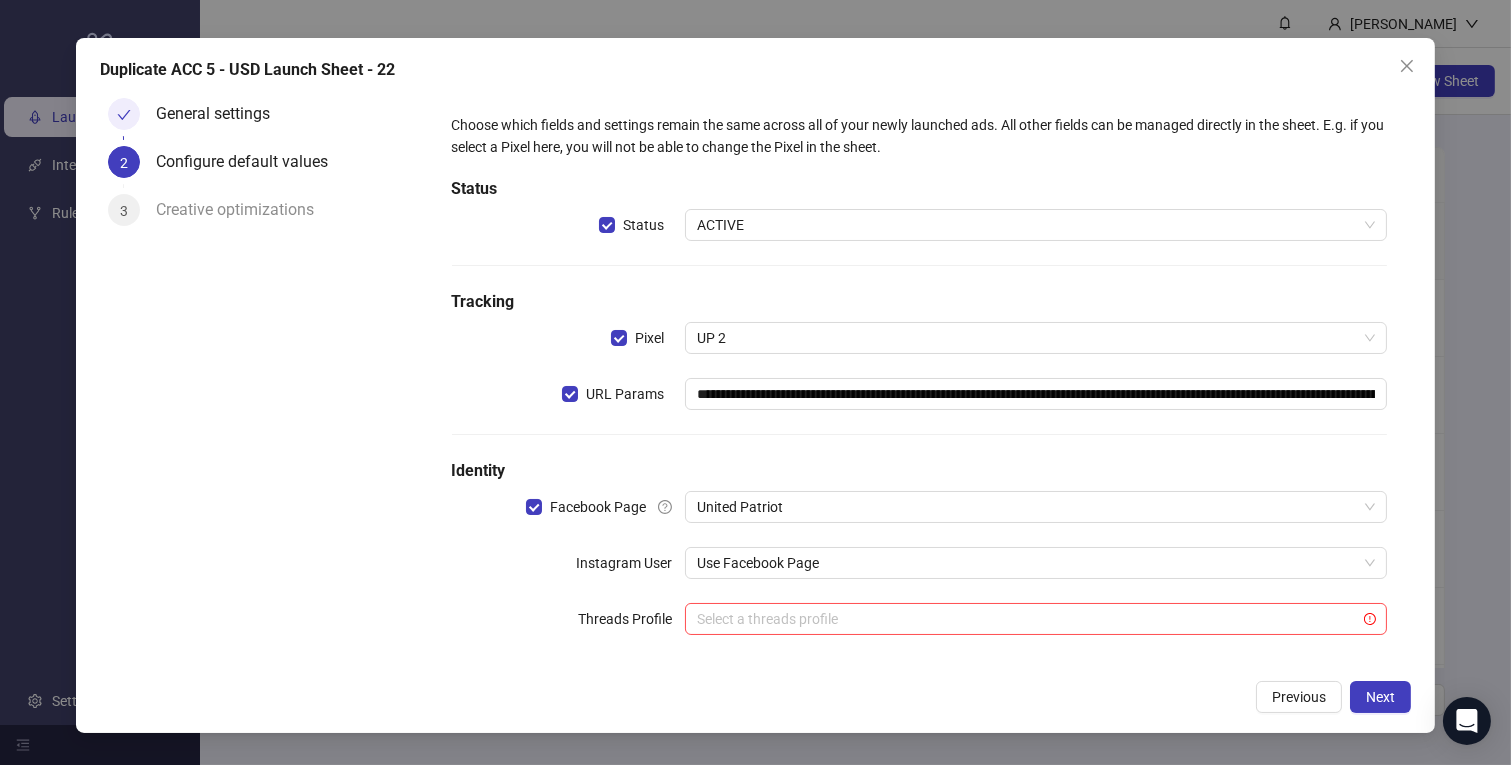 click on "**********" at bounding box center [756, 385] 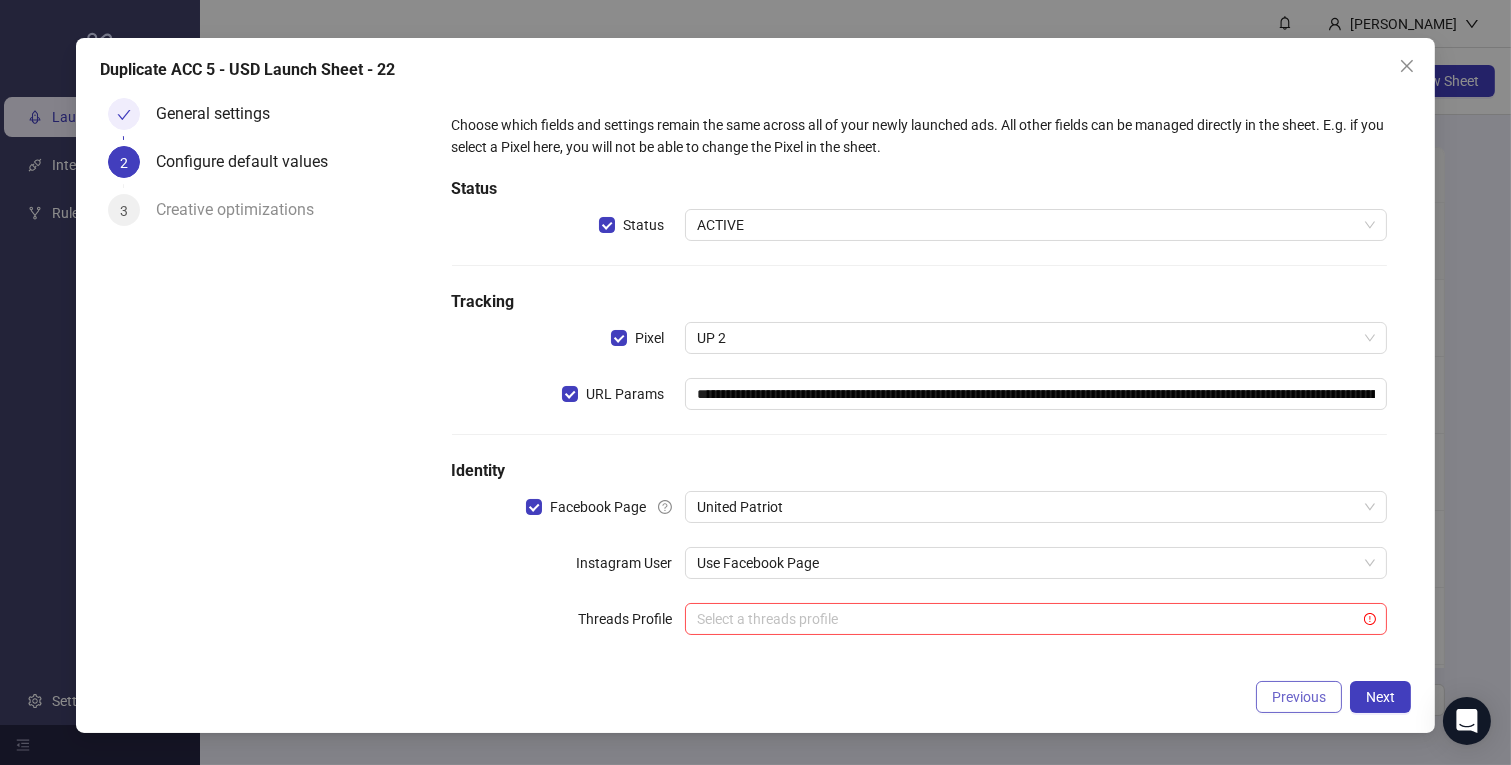 click on "Previous" at bounding box center (1299, 697) 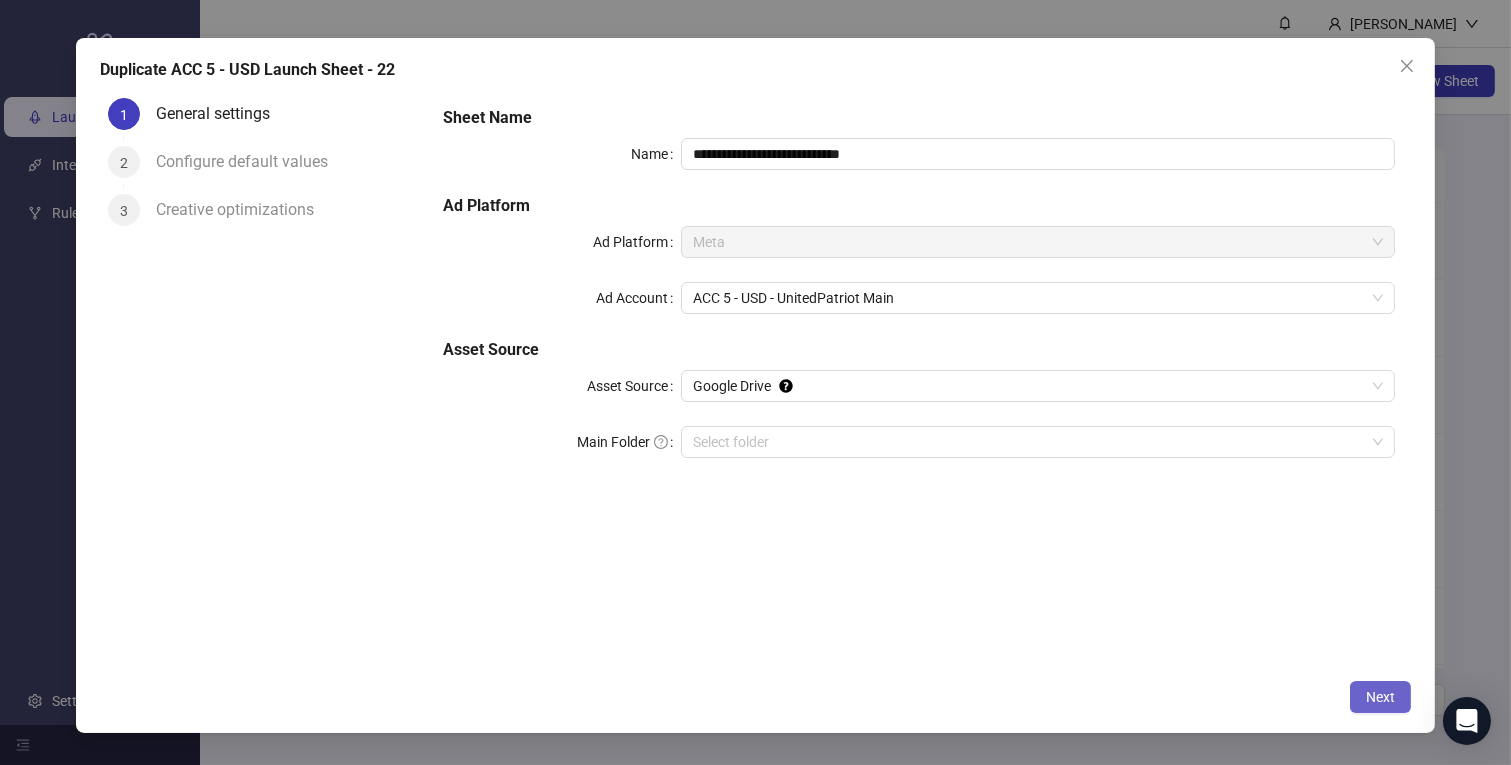 click on "Next" at bounding box center [1380, 697] 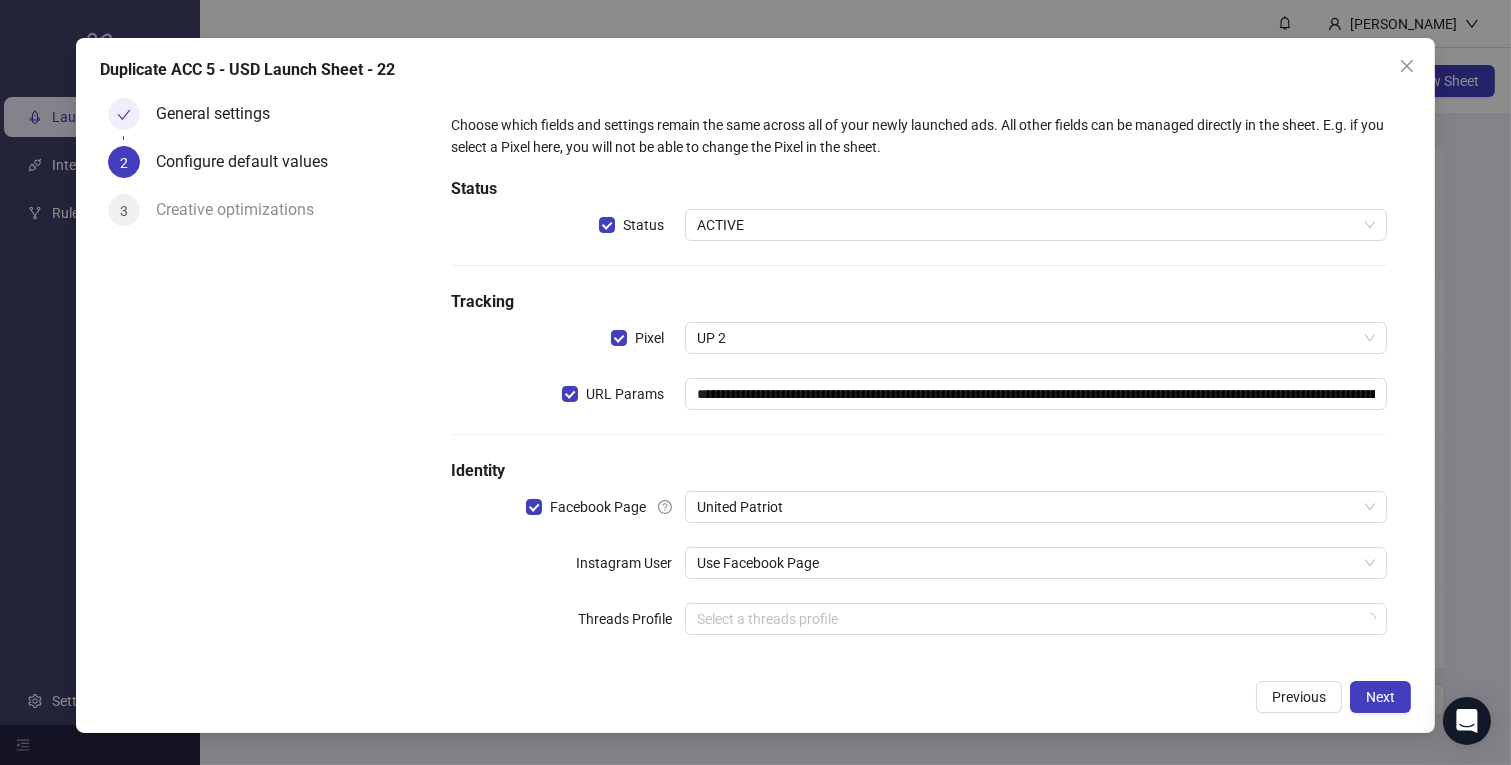 click on "**********" at bounding box center [920, 386] 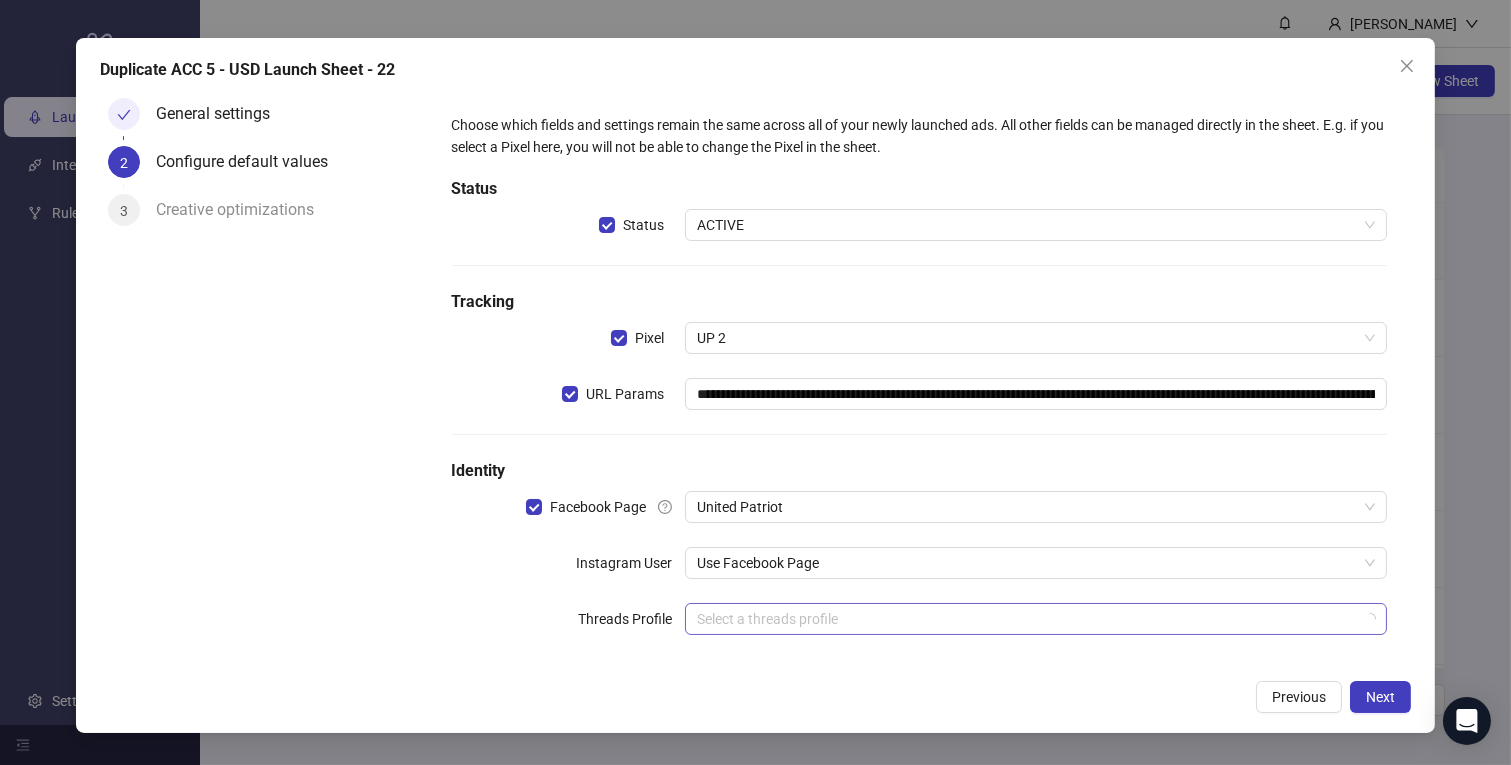 click at bounding box center (1027, 619) 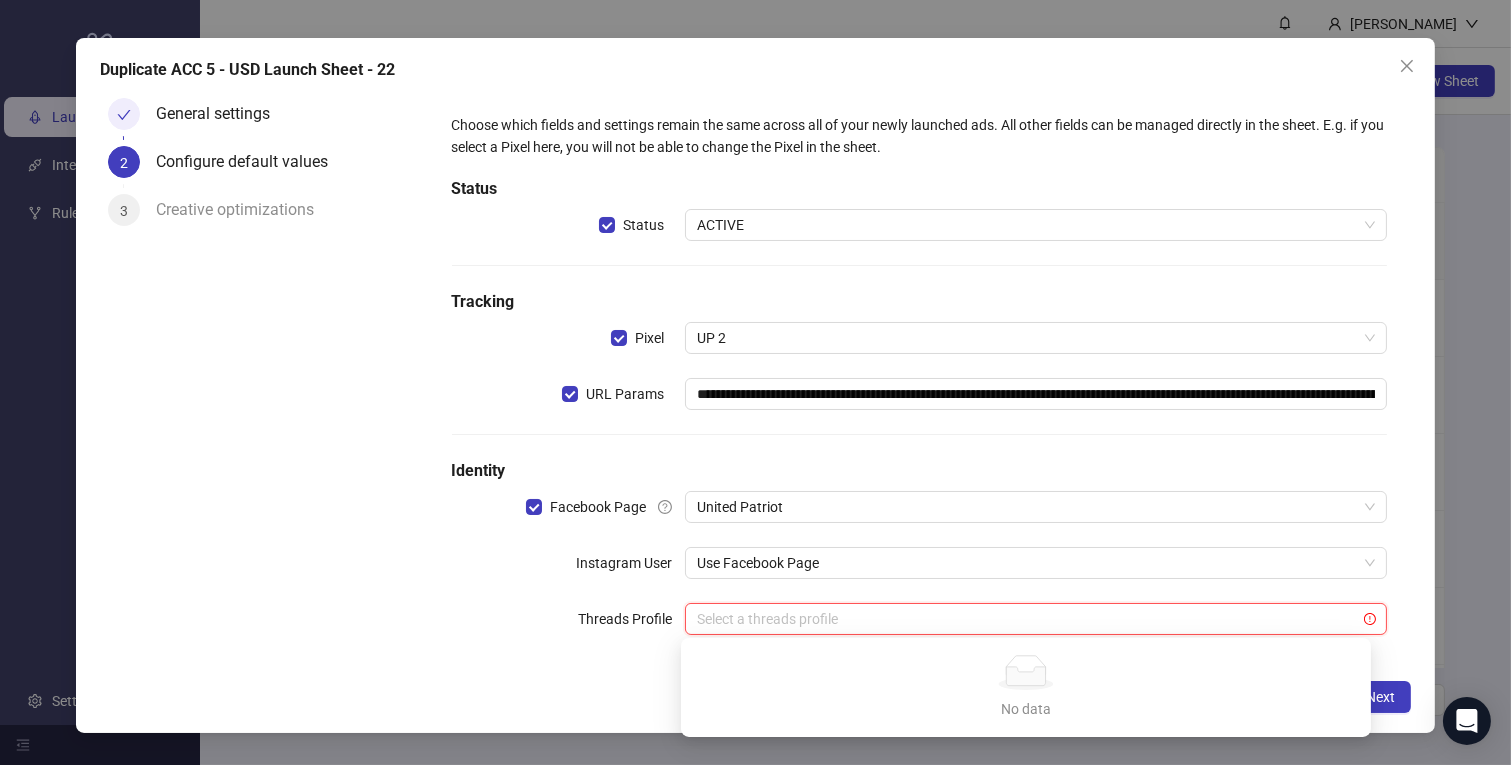 click on "**********" at bounding box center (920, 386) 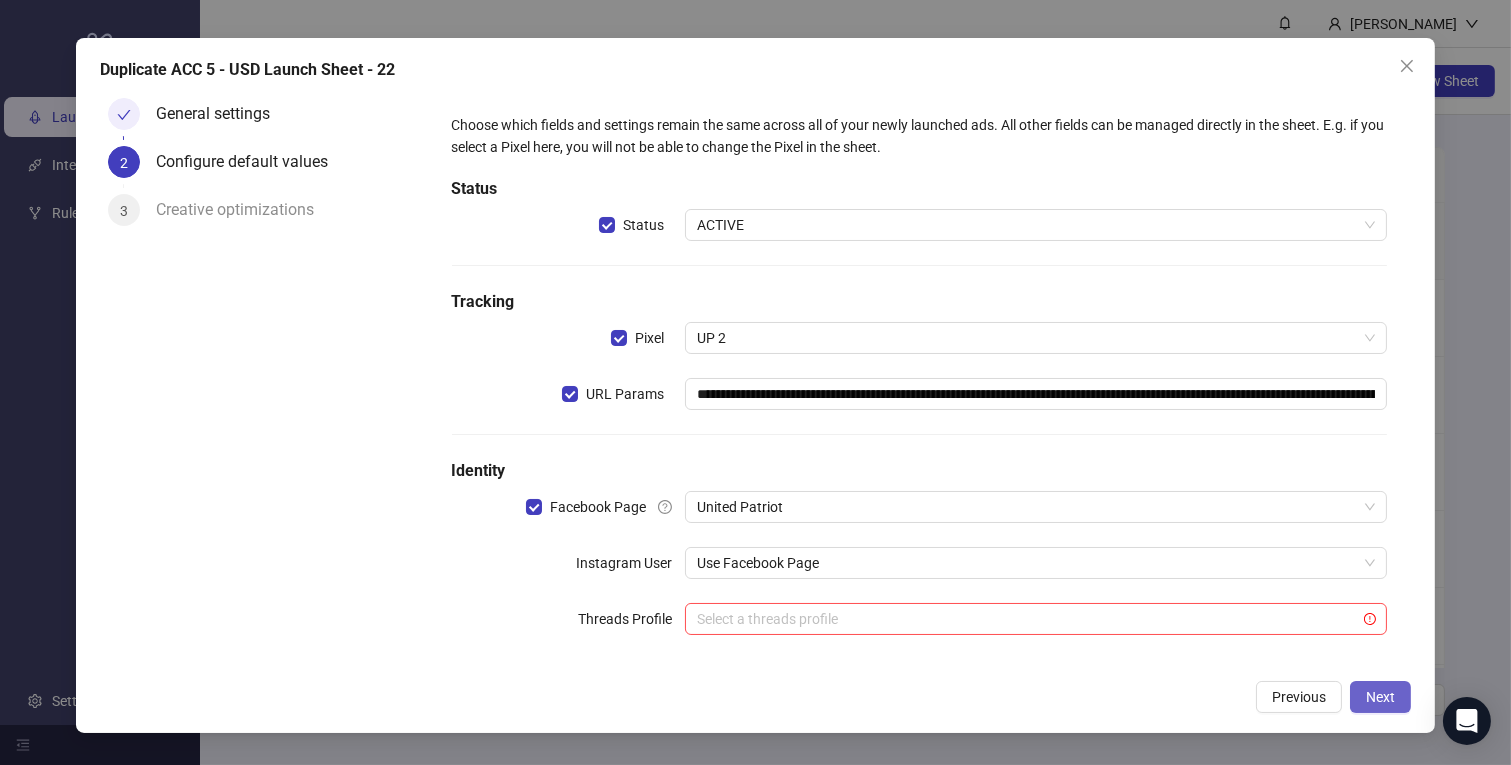 click on "Next" at bounding box center [1380, 697] 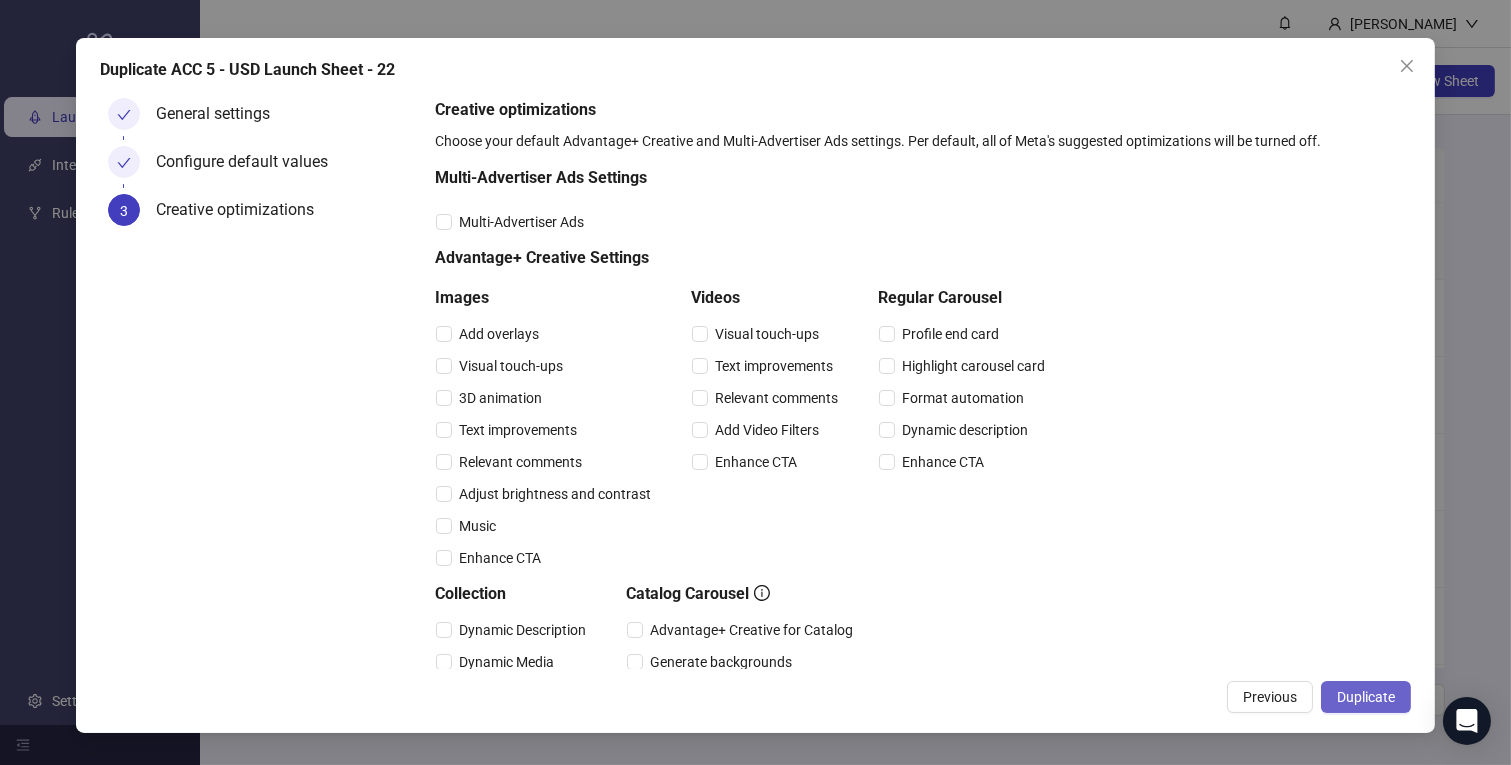 click on "Duplicate" at bounding box center (1366, 697) 